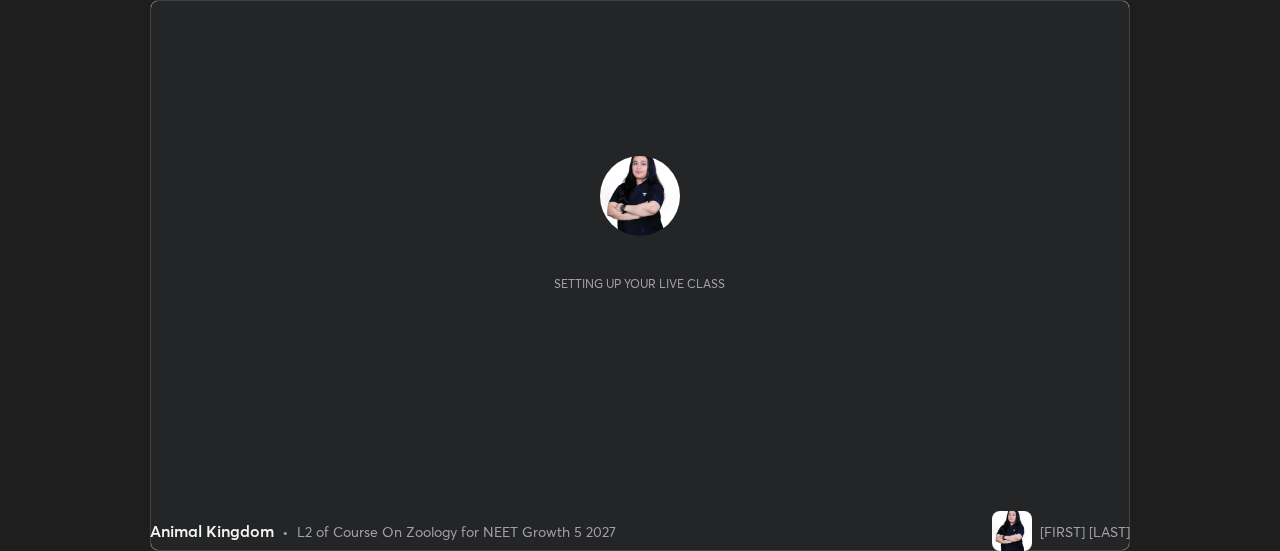 scroll, scrollTop: 0, scrollLeft: 0, axis: both 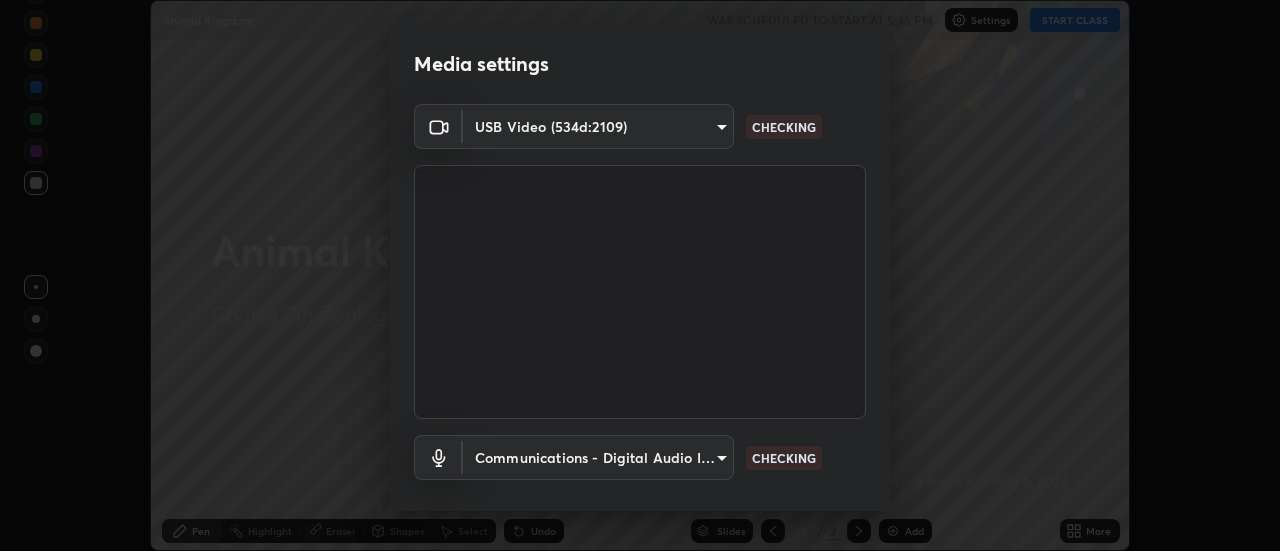 click on "Erase all Animal Kingdom WAS SCHEDULED TO START AT  5:45 PM Settings START CLASS Setting up your live class Animal Kingdom • L2 of Course On Zoology for NEET Growth 5 2027 [FIRST] [LAST] Pen Highlight Eraser Shapes Select Undo Slides 2 / 2 Add More Enable hand raising Enable raise hand to speak to learners. Once enabled, chat will be turned off temporarily. Enable x   No doubts shared Encourage your learners to ask a doubt for better clarity Report an issue Reason for reporting Buffering Chat not working Audio - Video sync issue Educator video quality low ​ Attach an image Report Media settings USB Video (534d:2109) c0318c2169e97be91d29acf291416a88c84fbbb6e6132cf31ff648c8cca26c2a CHECKING Communications - Digital Audio Interface (2- USB Digital Audio) communications CHECKING 1 / 5 Next" at bounding box center (640, 275) 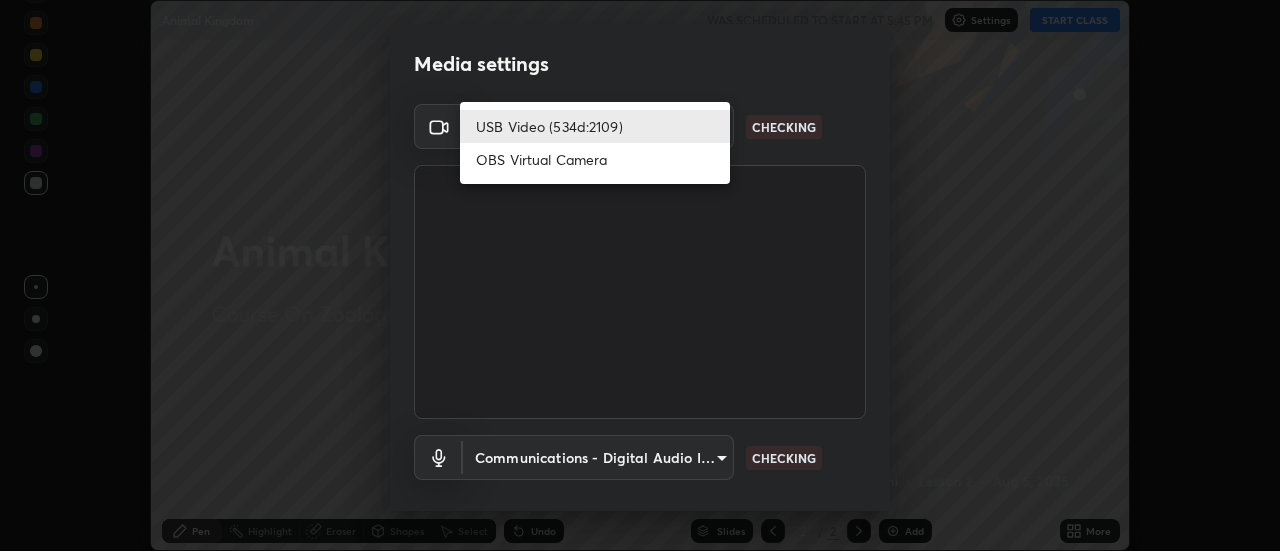 click on "OBS Virtual Camera" at bounding box center [595, 159] 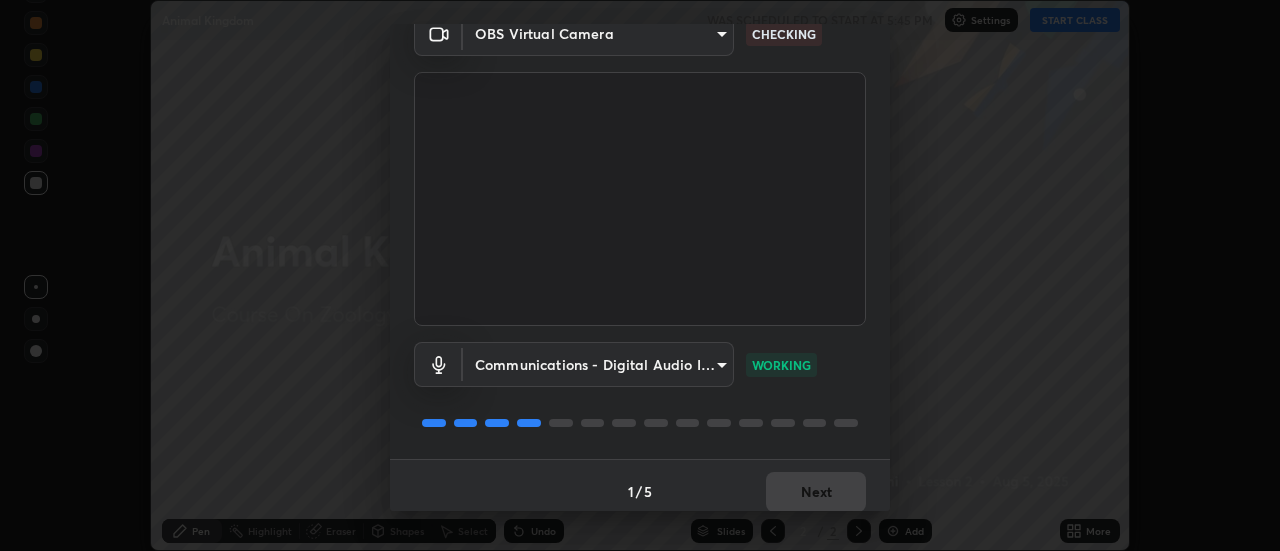 scroll, scrollTop: 105, scrollLeft: 0, axis: vertical 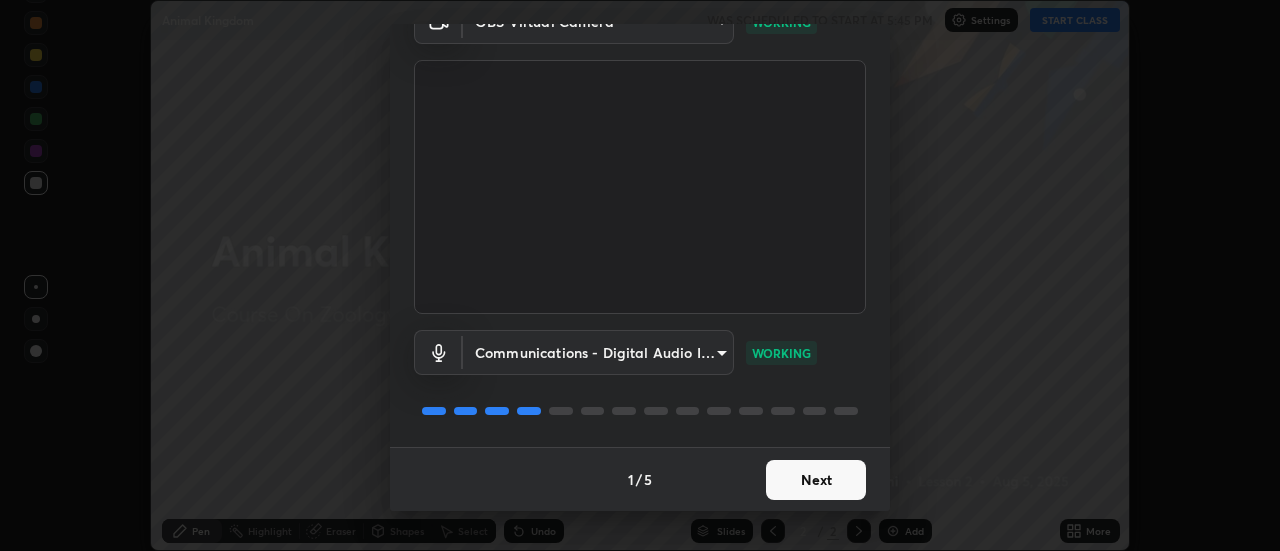 click on "Next" at bounding box center (816, 480) 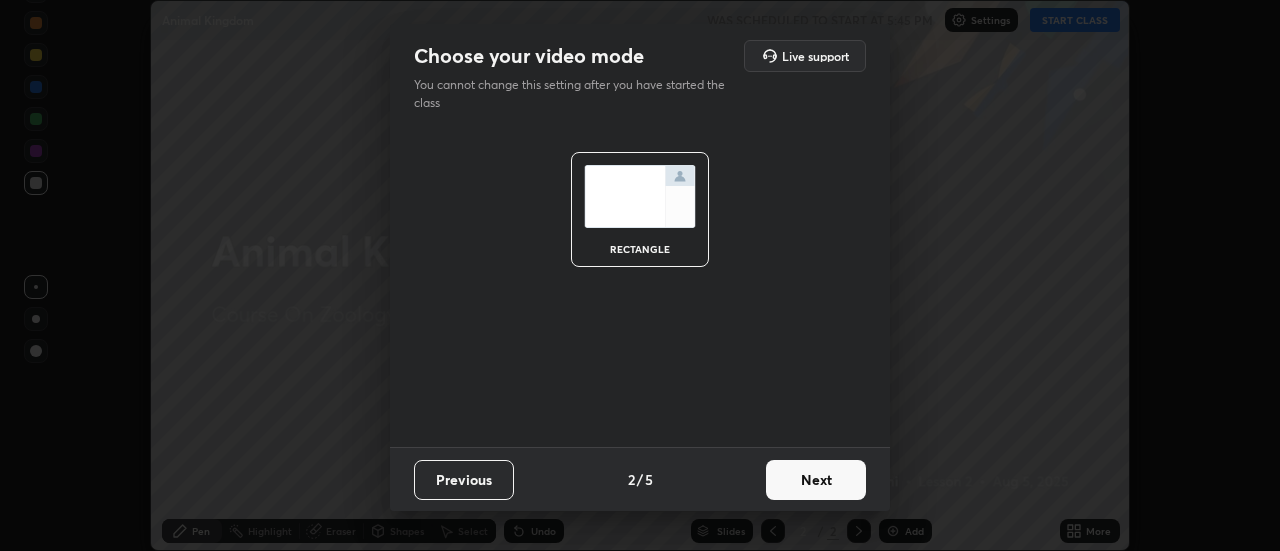 scroll, scrollTop: 0, scrollLeft: 0, axis: both 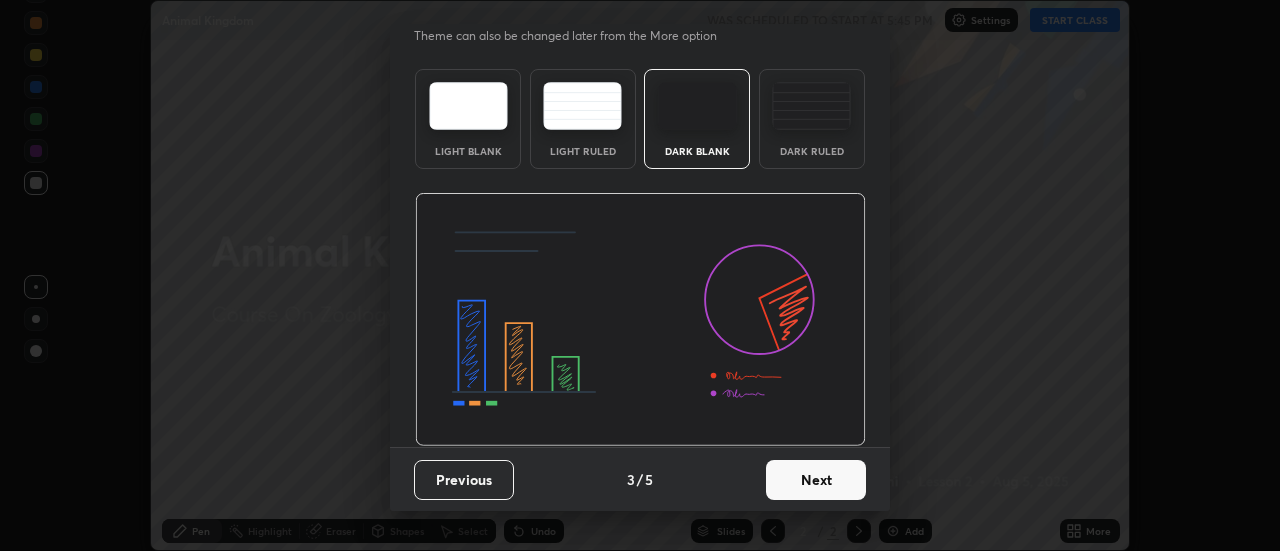 click on "Next" at bounding box center (816, 480) 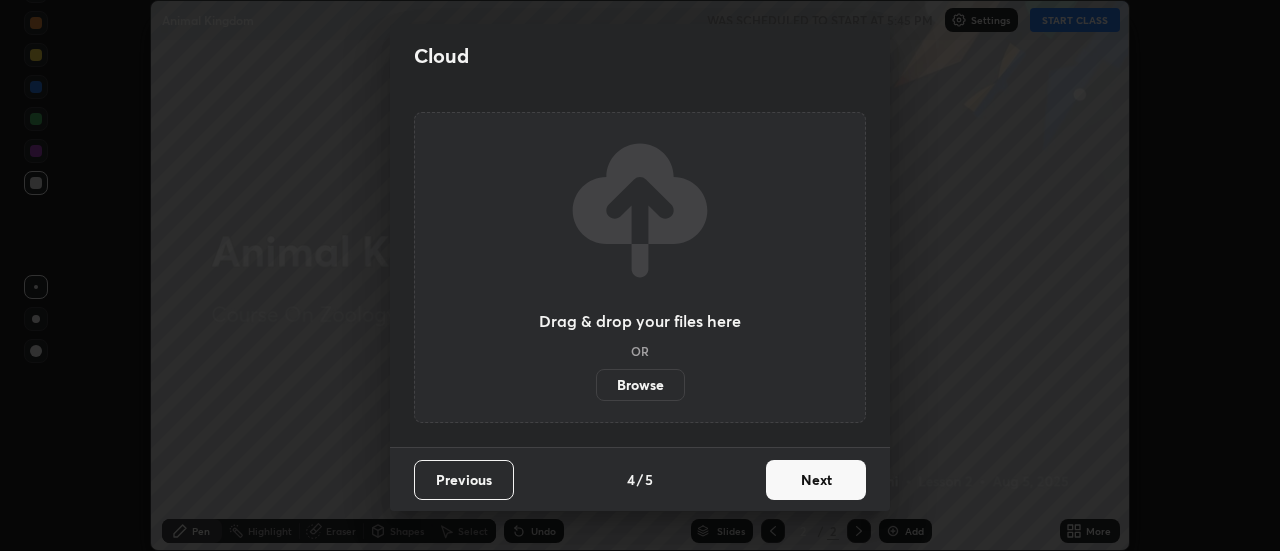 scroll, scrollTop: 0, scrollLeft: 0, axis: both 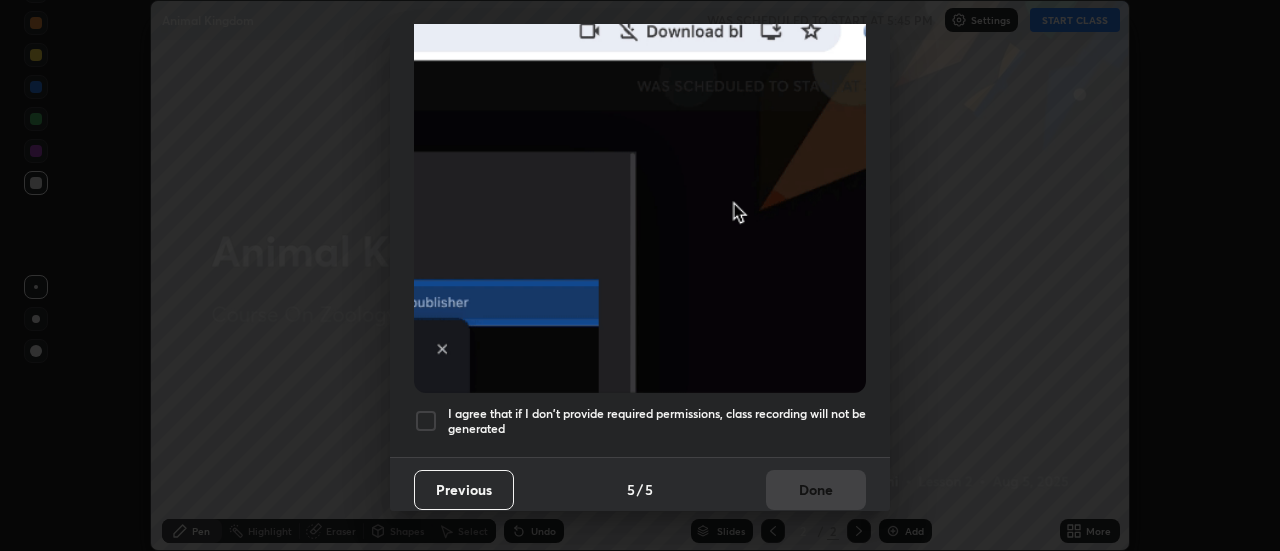 click at bounding box center [426, 421] 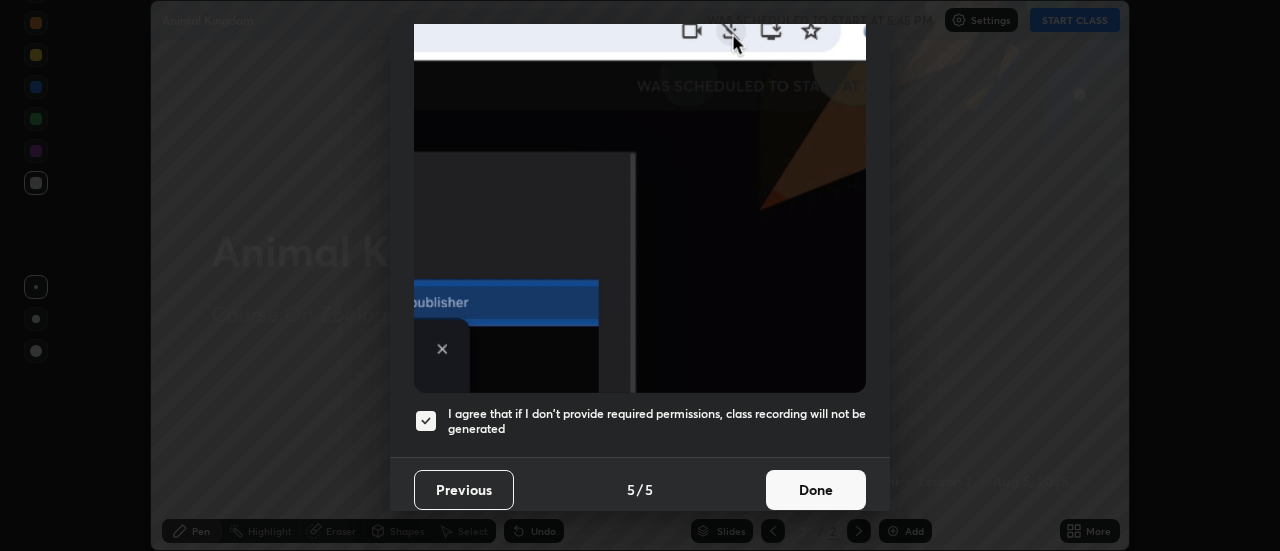 click on "Done" at bounding box center (816, 490) 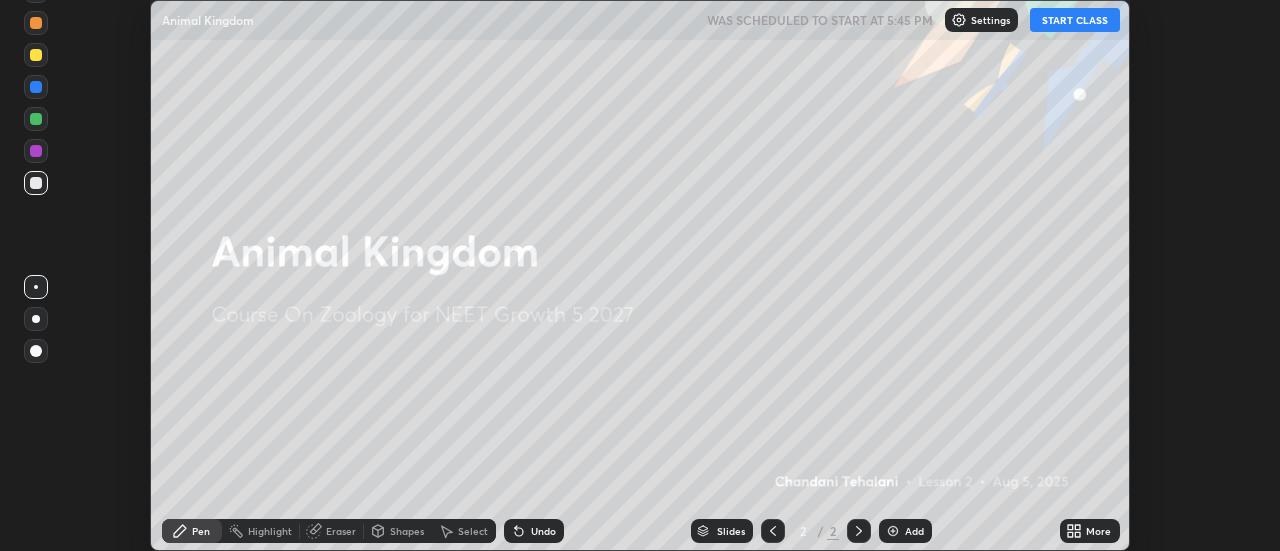 click on "START CLASS" at bounding box center (1075, 20) 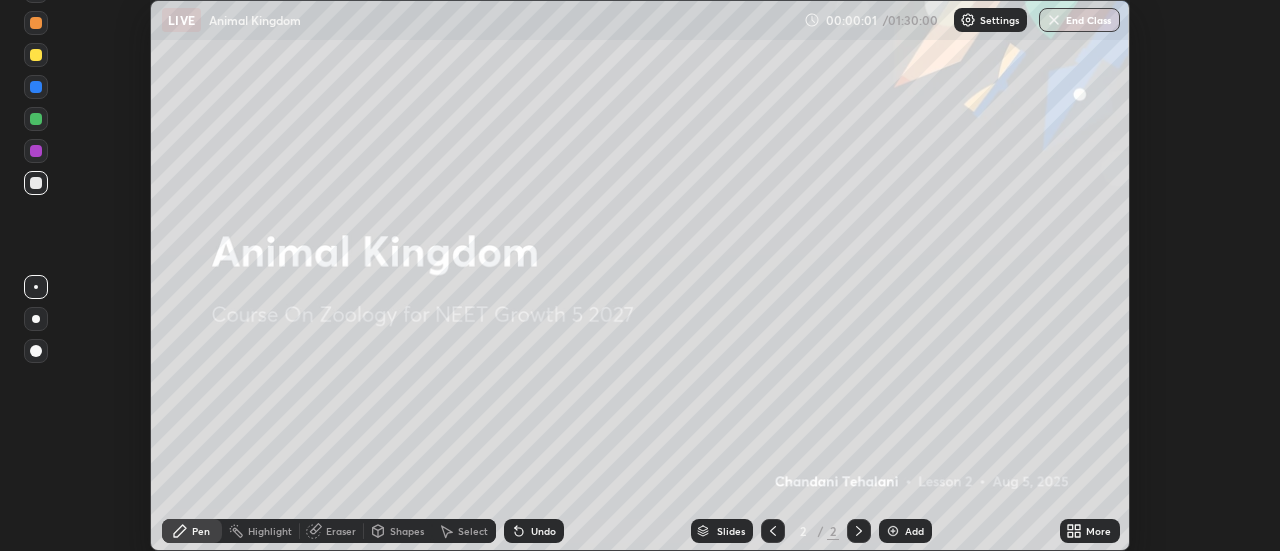 click 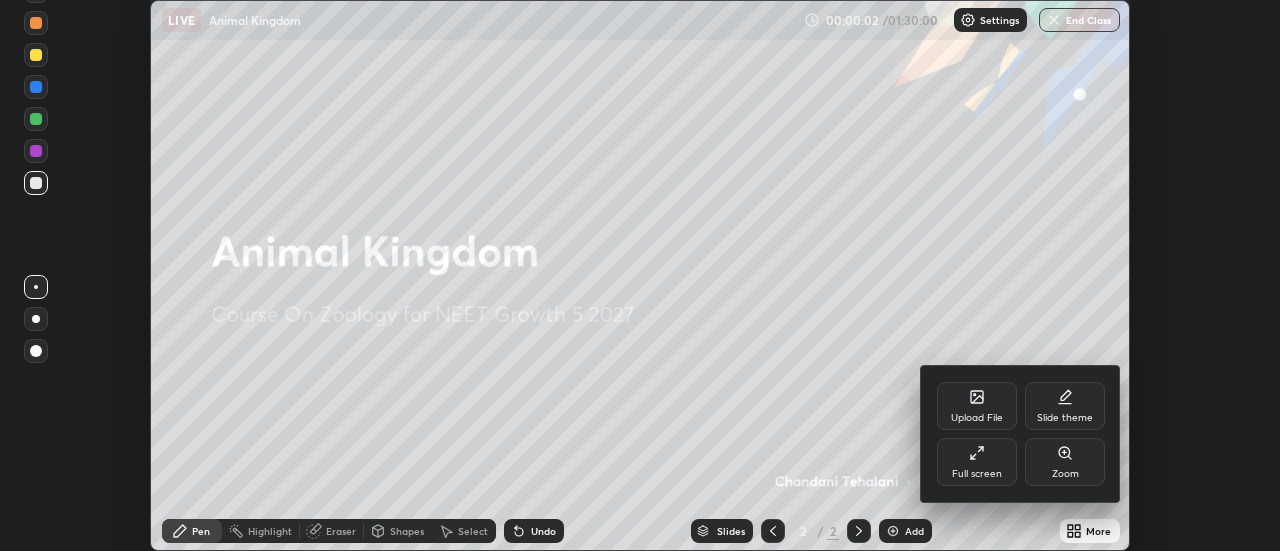 click 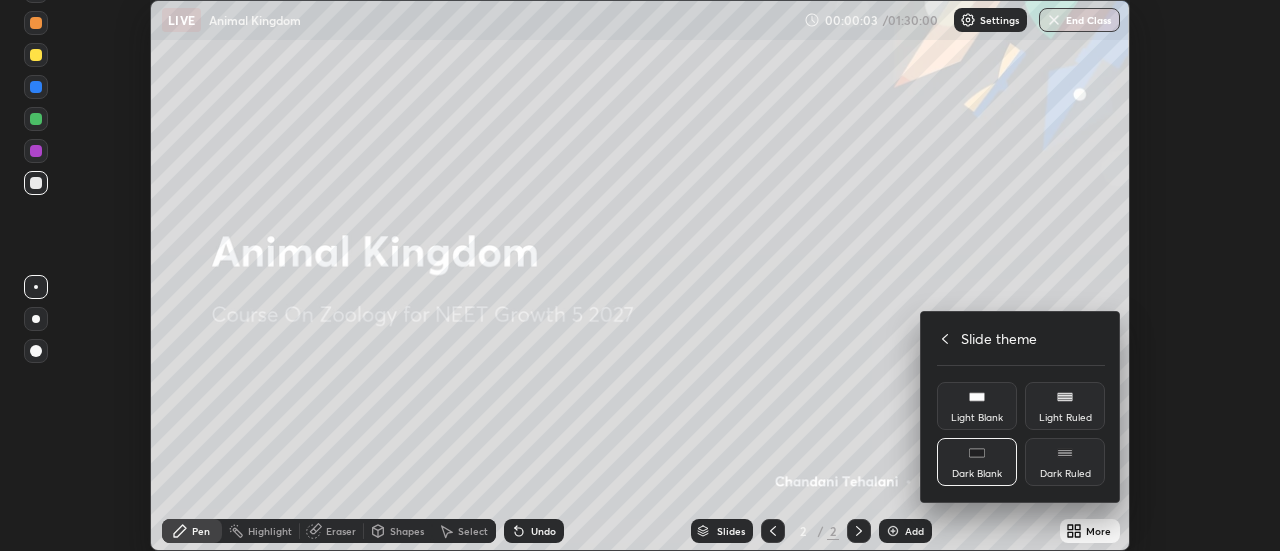 click on "Dark Ruled" at bounding box center (1065, 462) 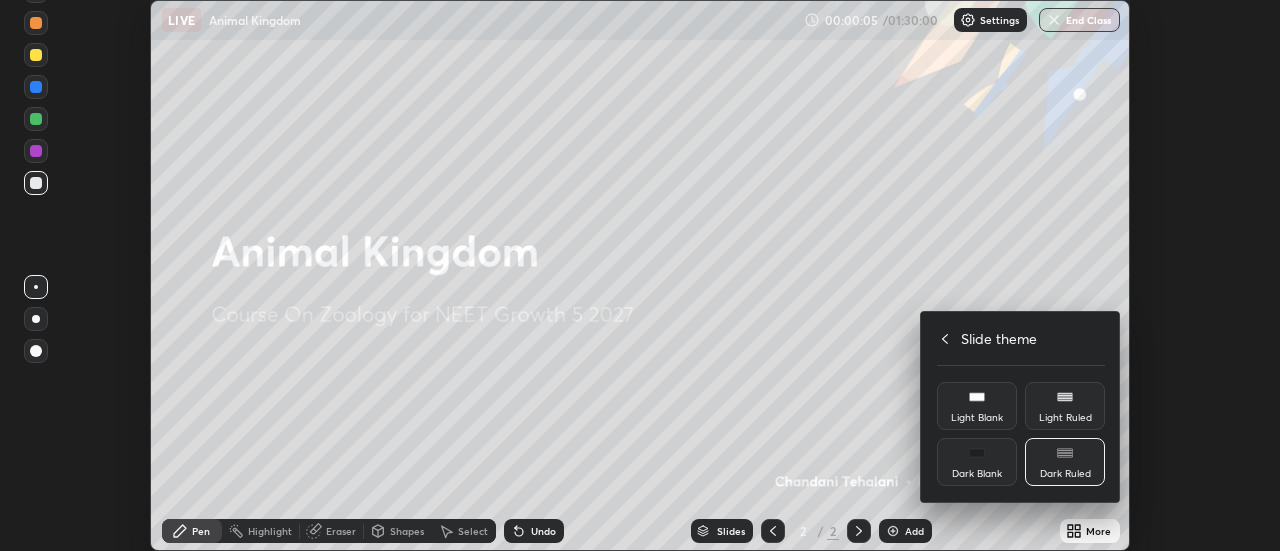 click 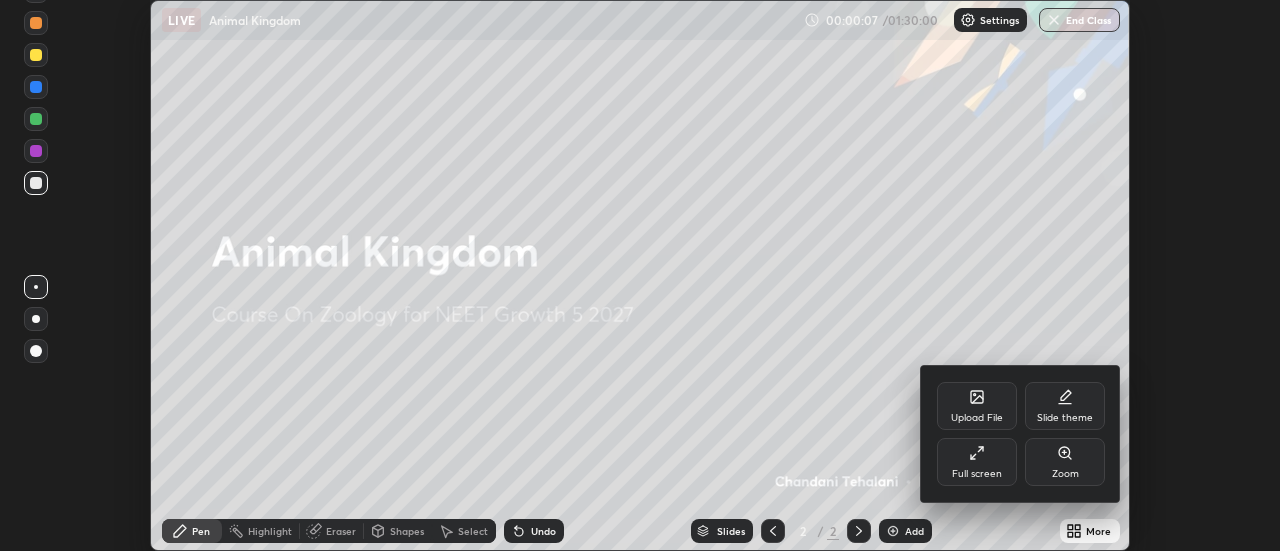 click on "Full screen" at bounding box center [977, 474] 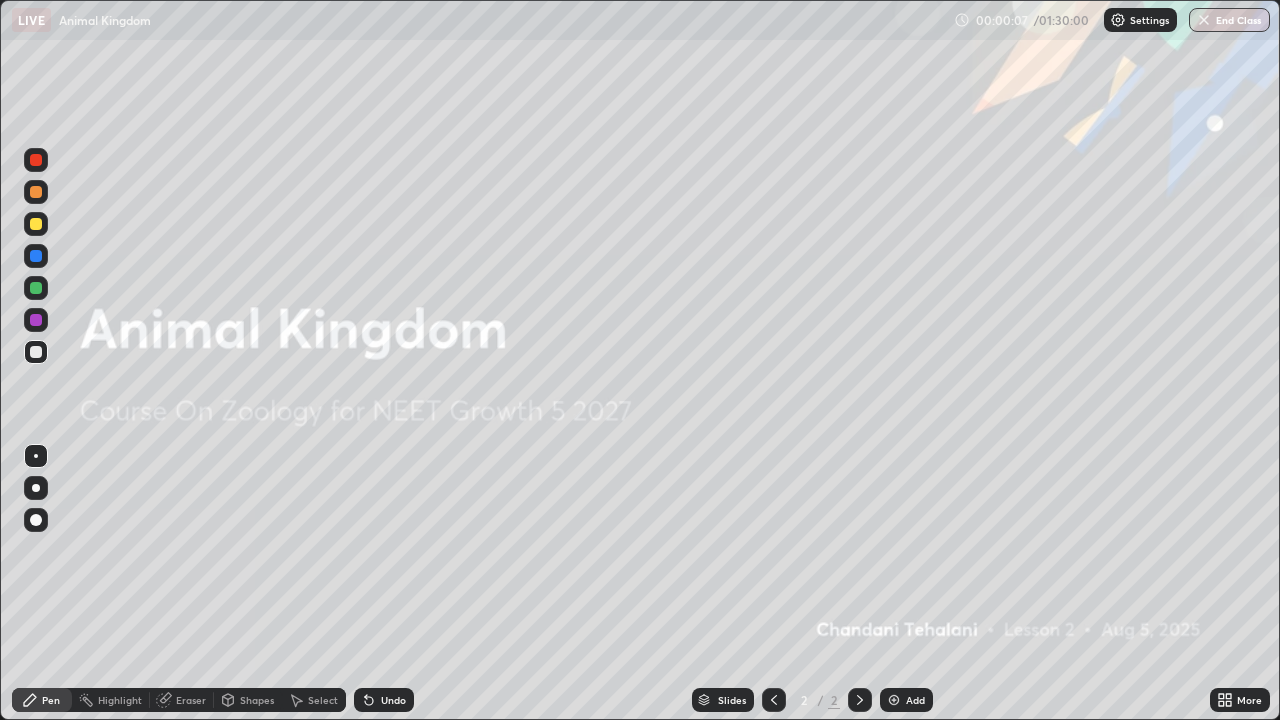 scroll, scrollTop: 99280, scrollLeft: 98720, axis: both 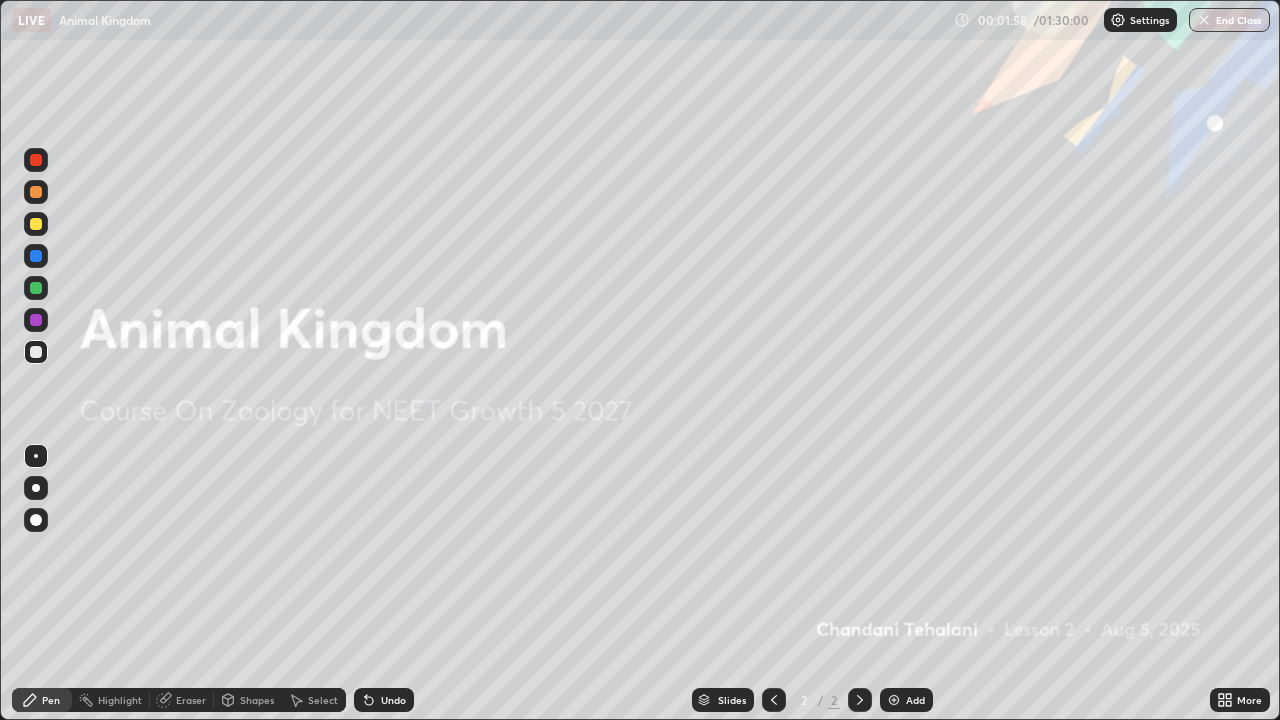 click at bounding box center [894, 700] 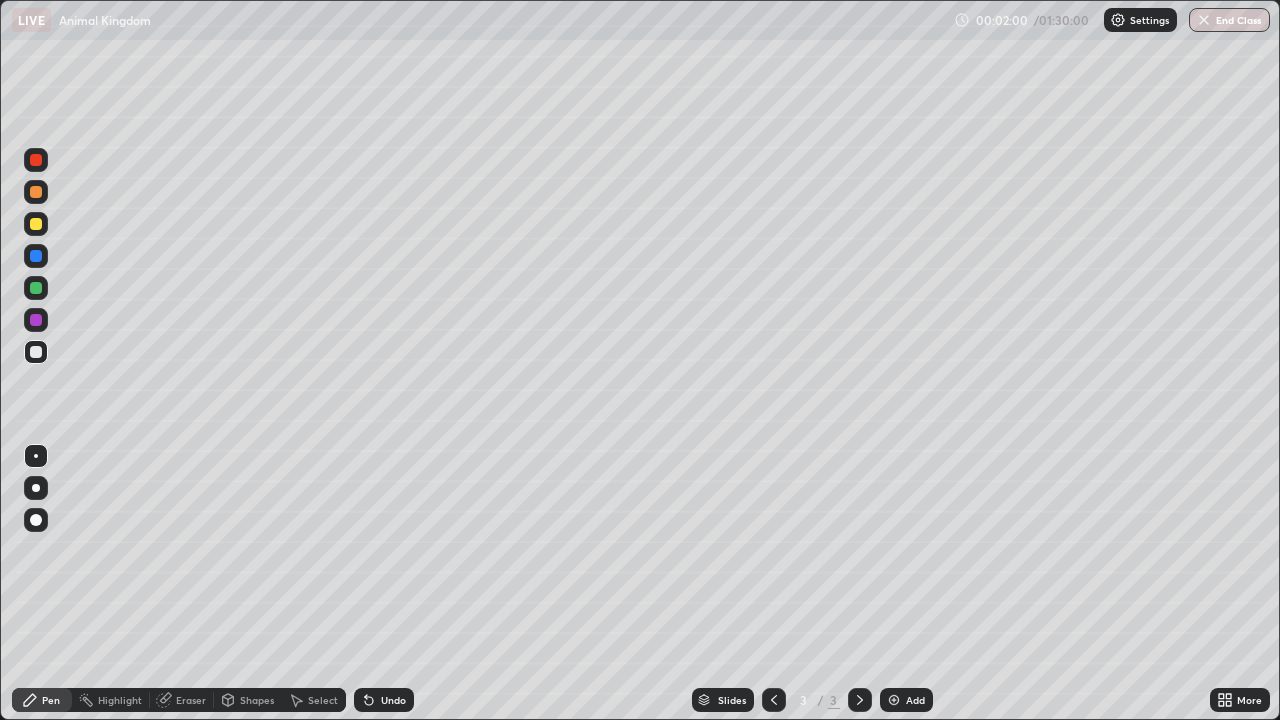 click at bounding box center [36, 352] 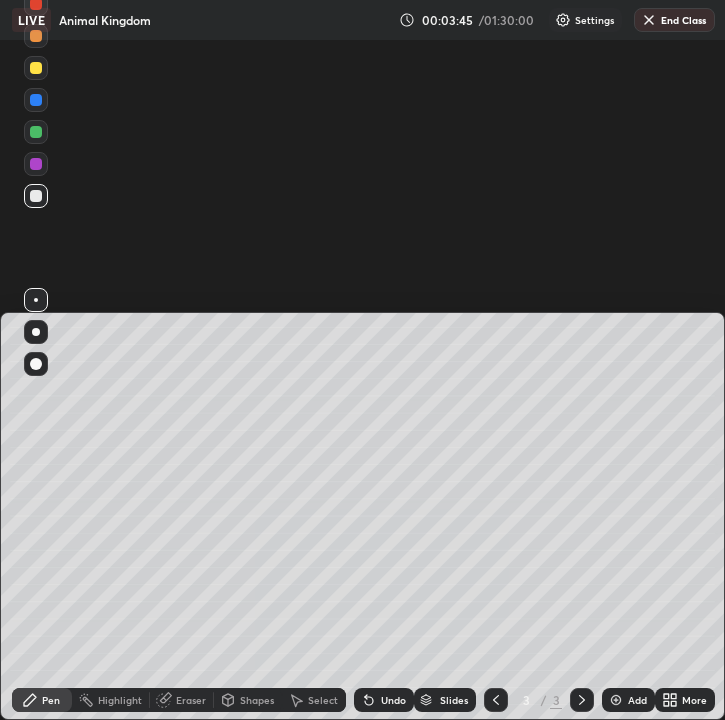 scroll, scrollTop: 720, scrollLeft: 725, axis: both 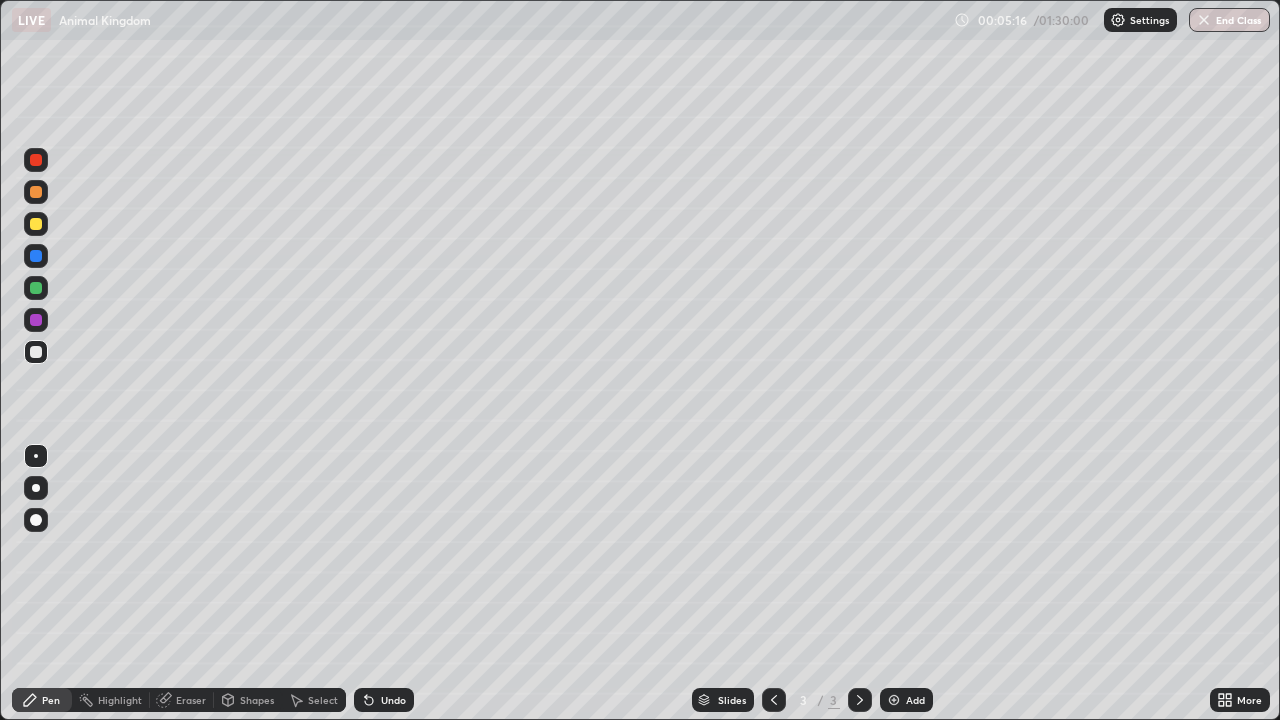 click at bounding box center [894, 700] 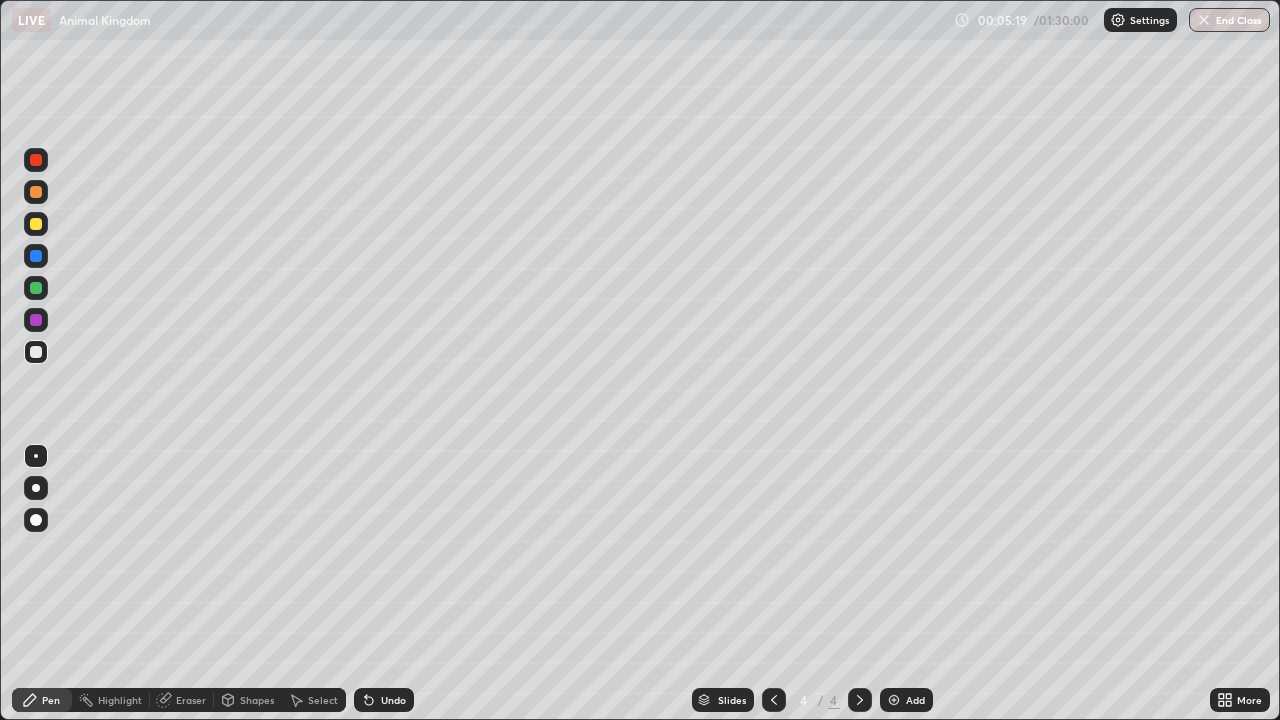 click at bounding box center (36, 352) 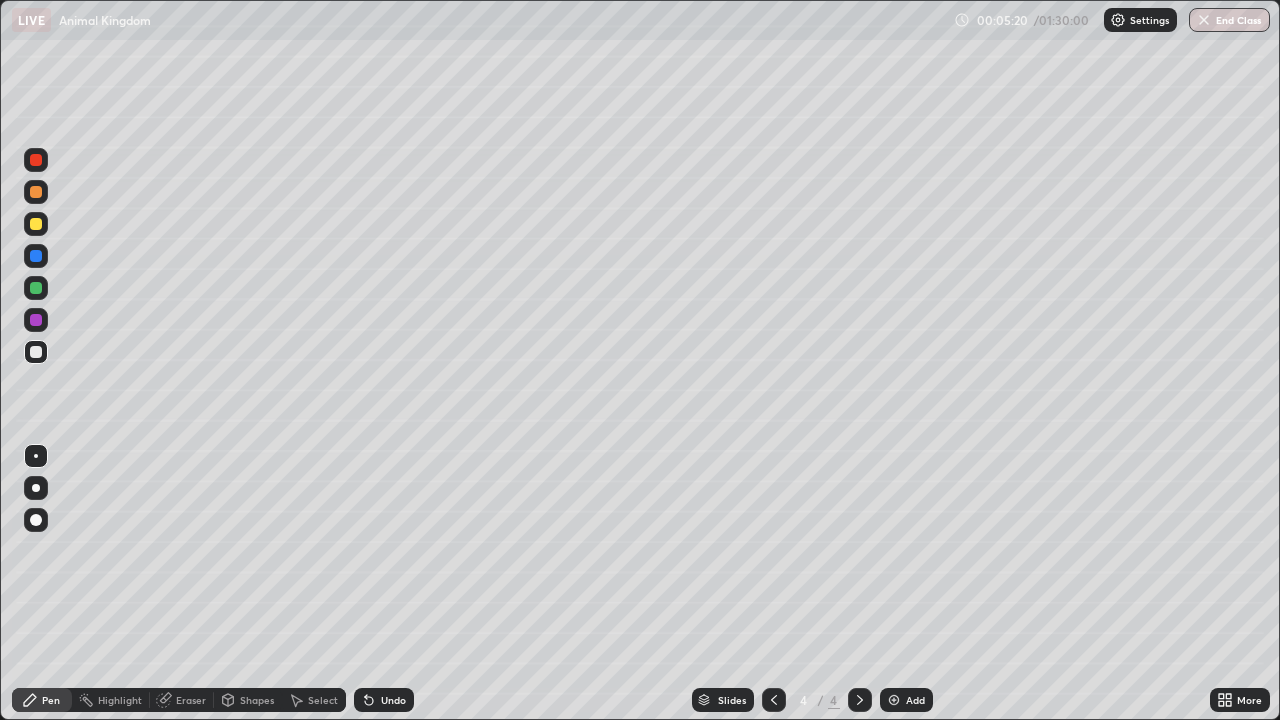 click at bounding box center (36, 352) 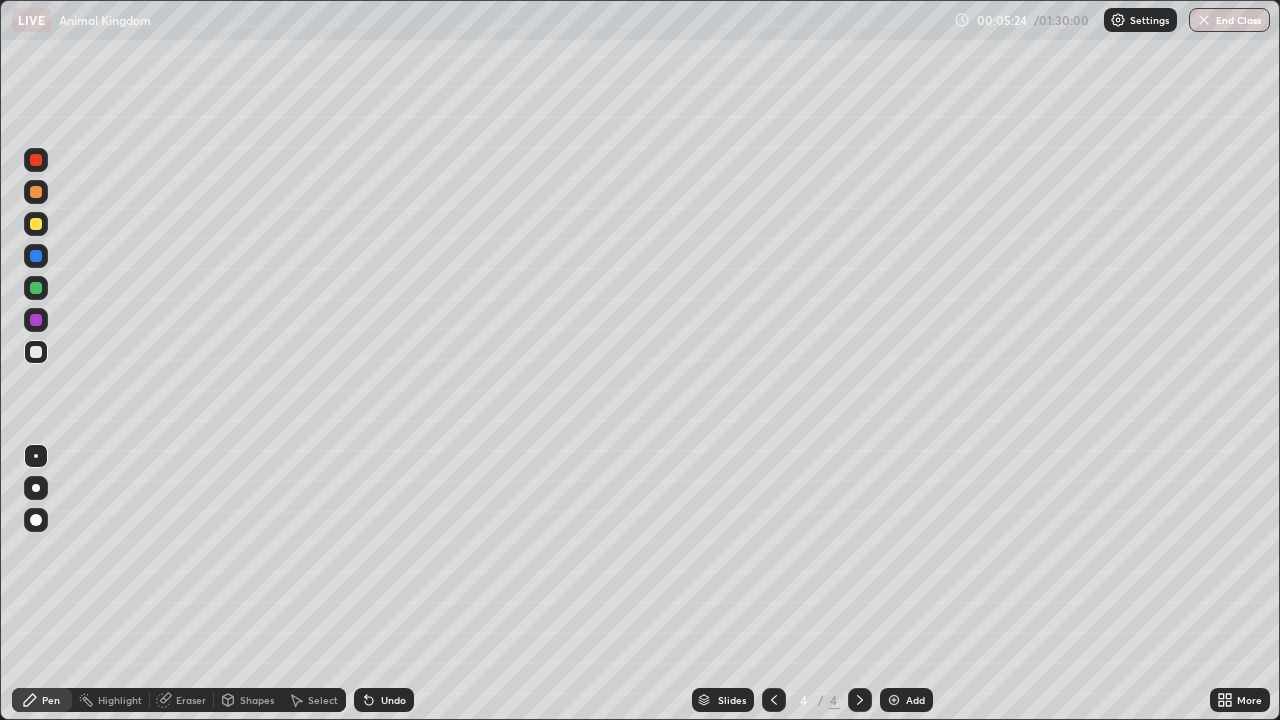 click on "Undo" at bounding box center (393, 700) 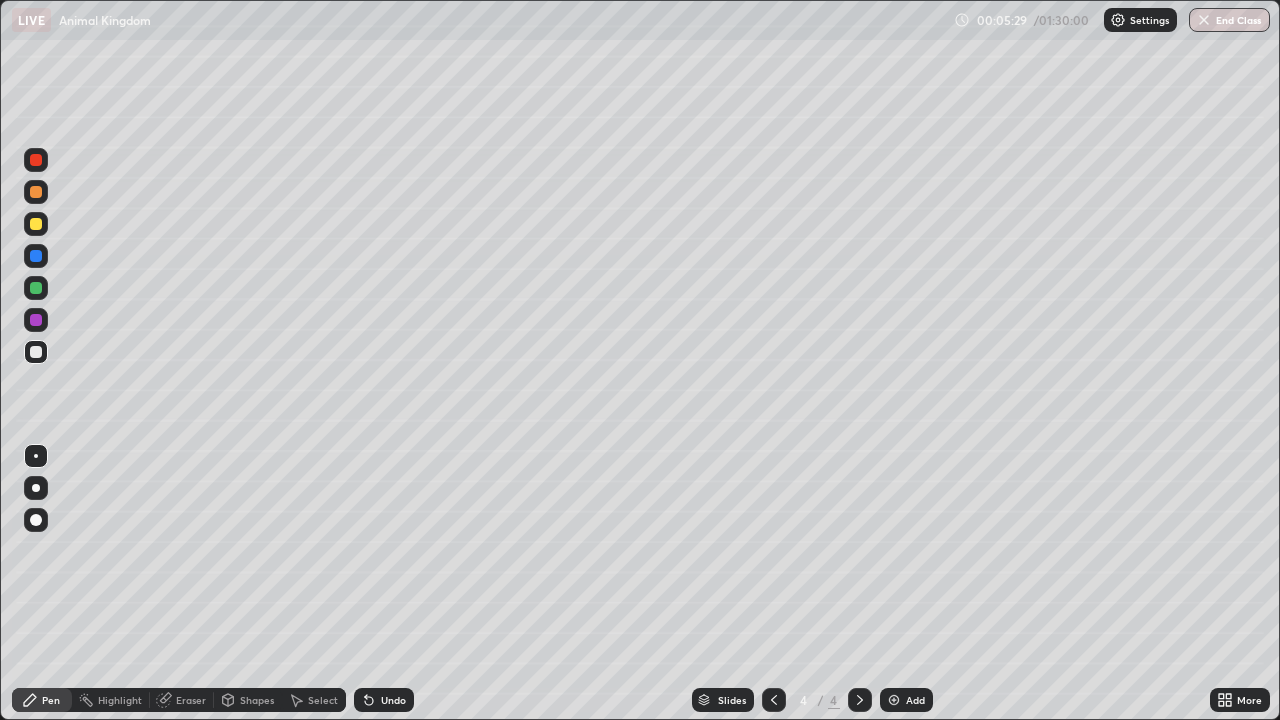 click 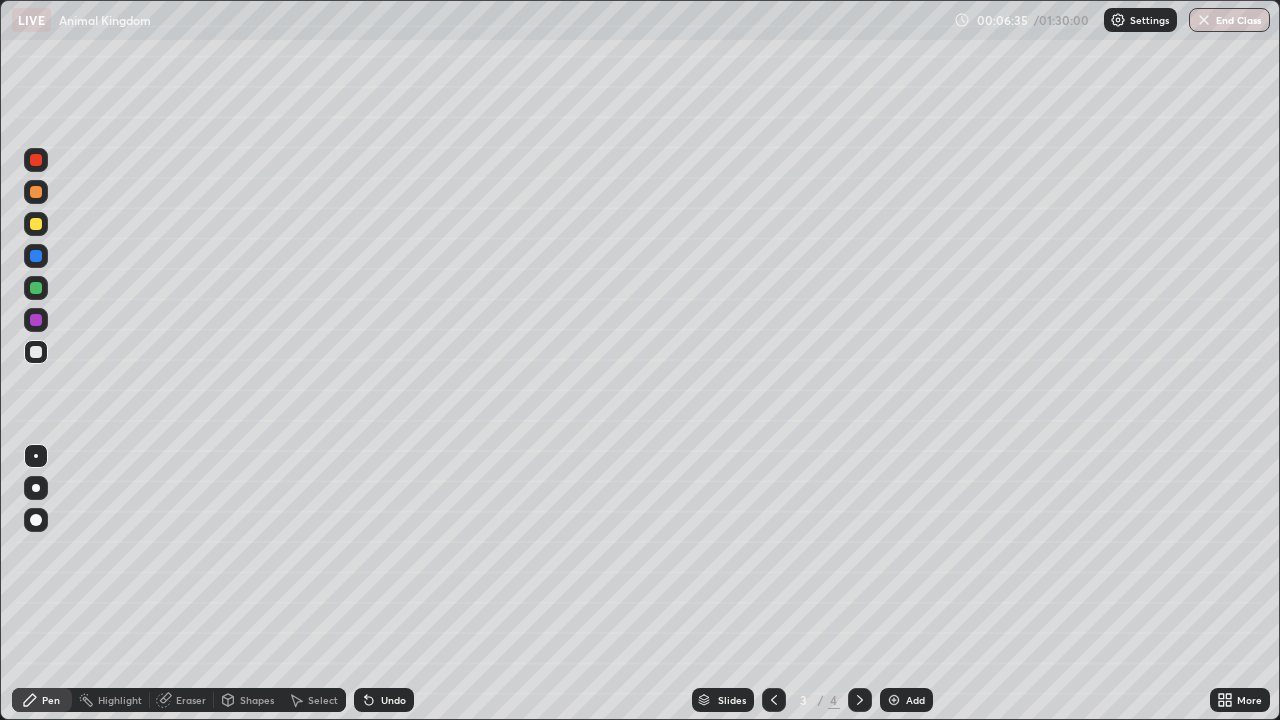 click 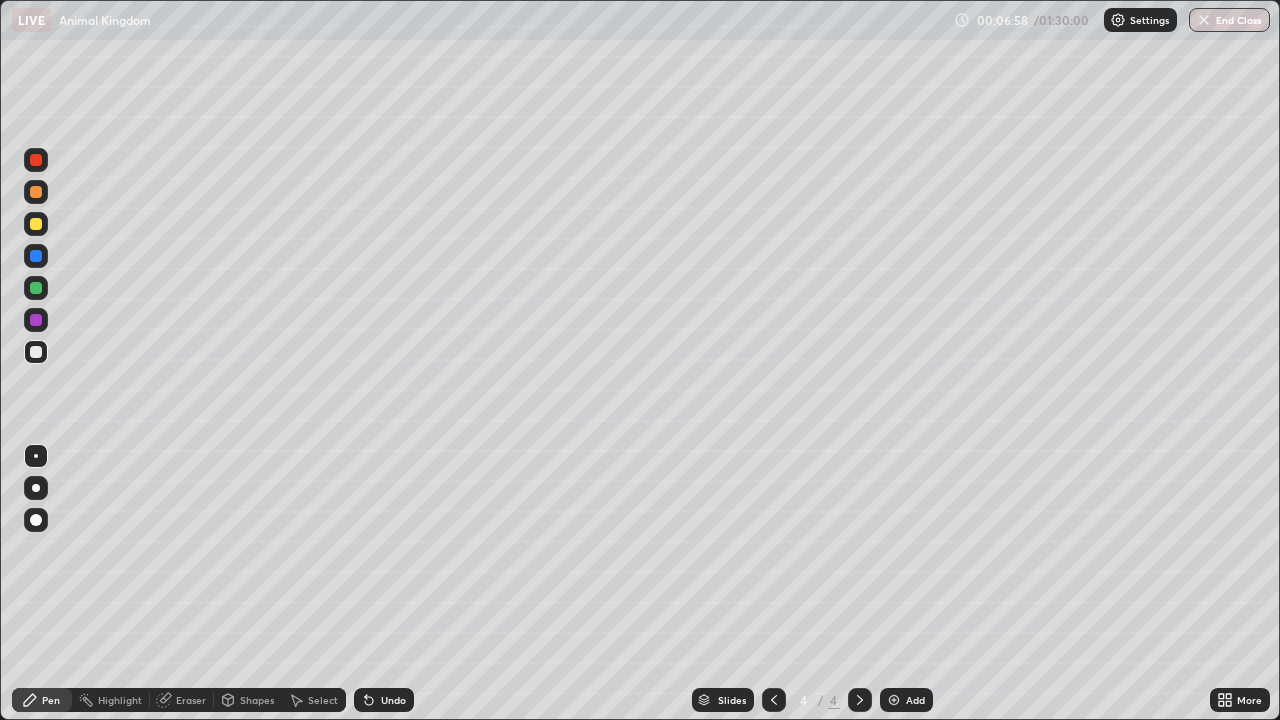 click at bounding box center (36, 224) 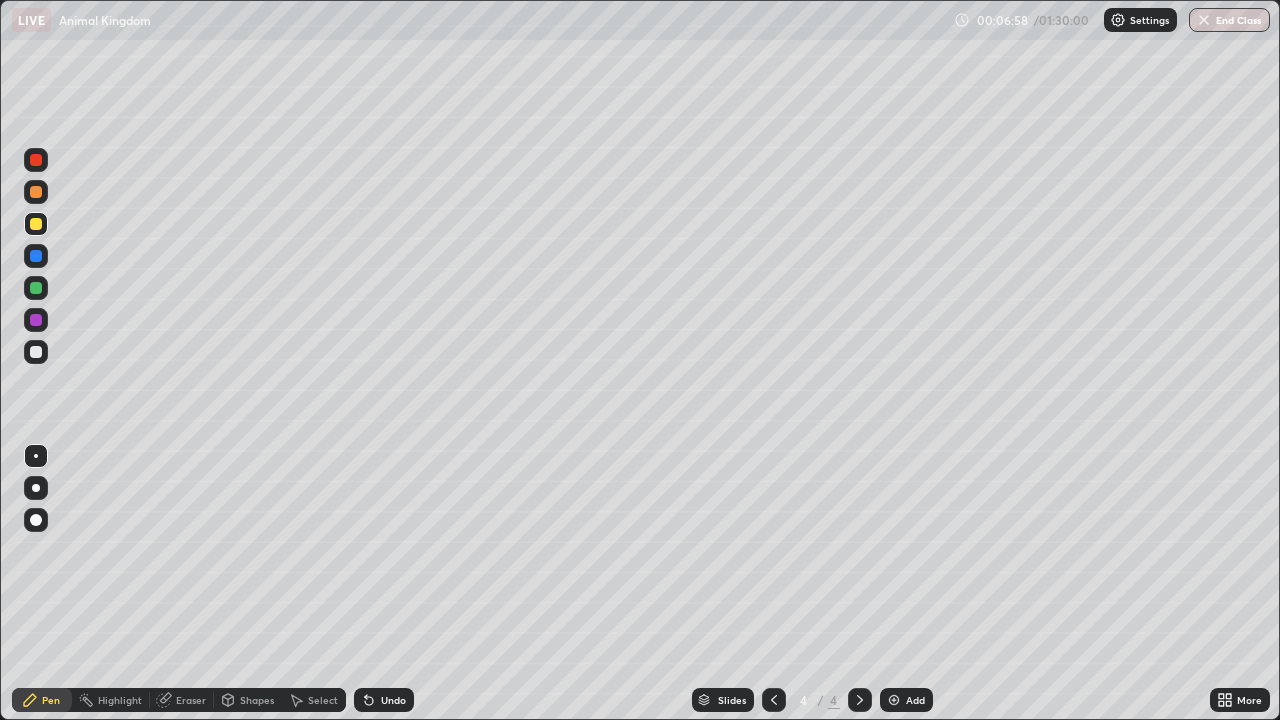 click at bounding box center (36, 224) 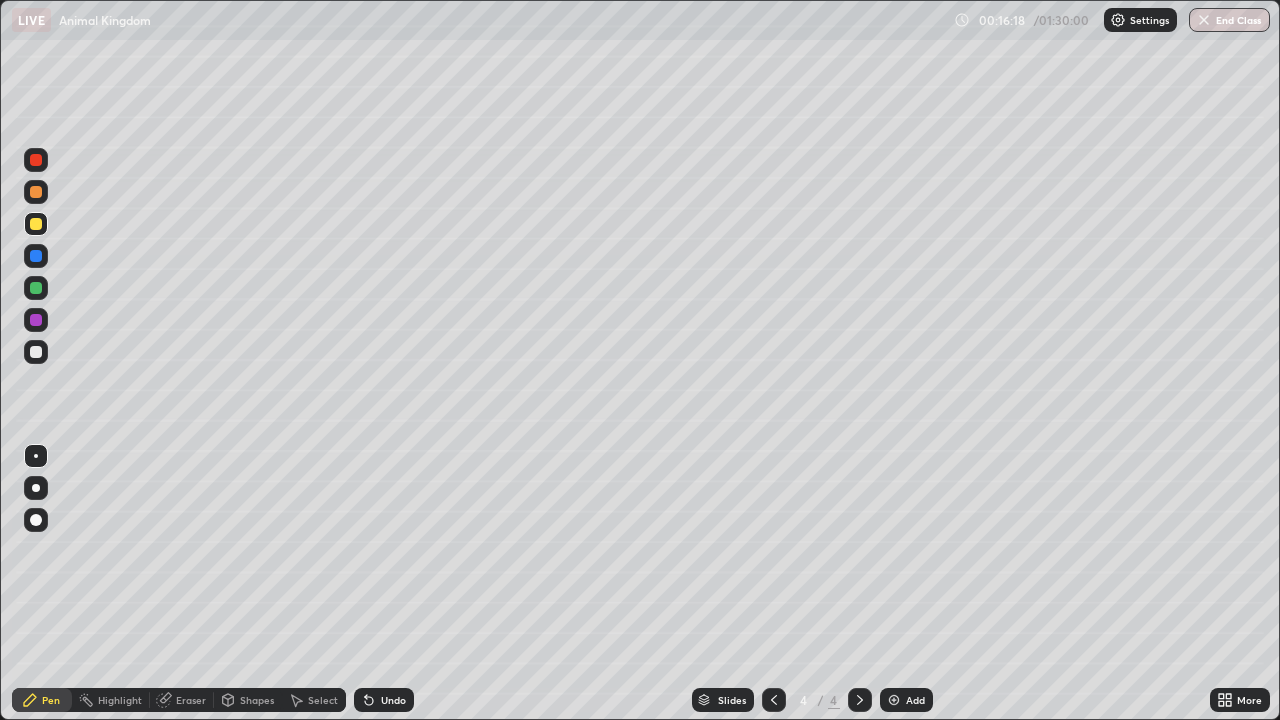 click on "Slides 4 / 4 Add" at bounding box center (812, 700) 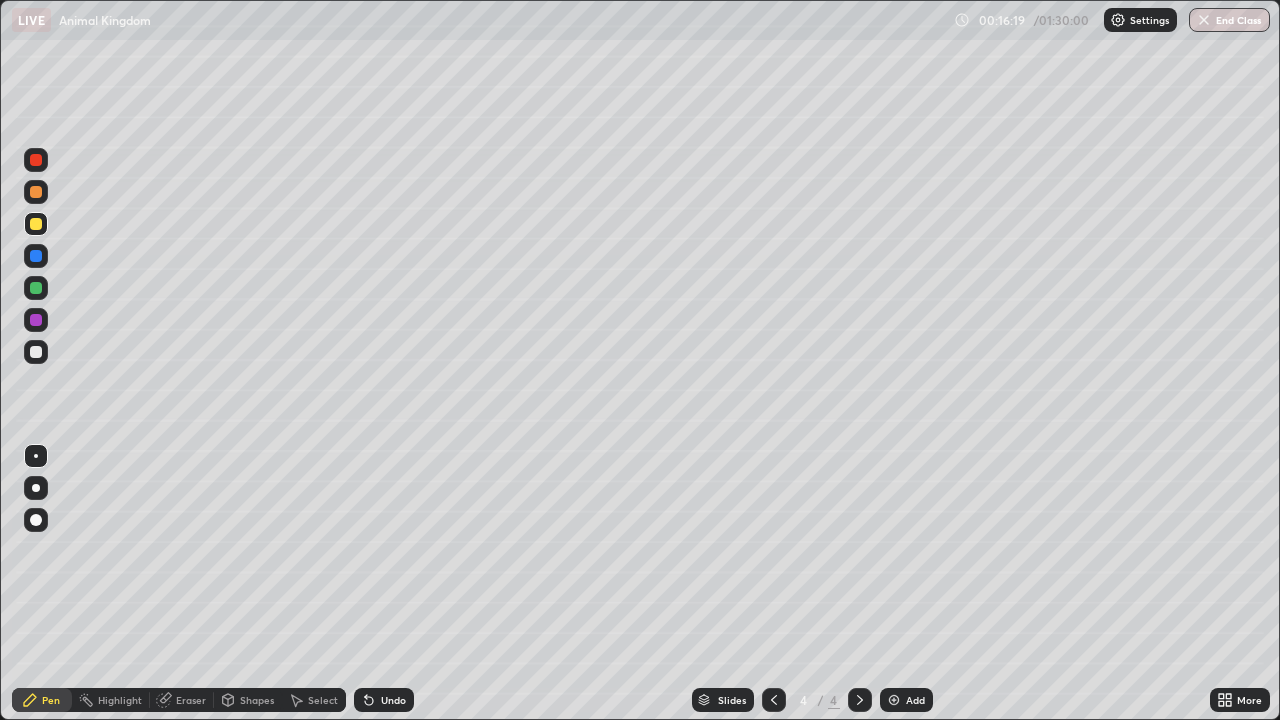 click on "Slides 4 / 4 Add" at bounding box center (812, 700) 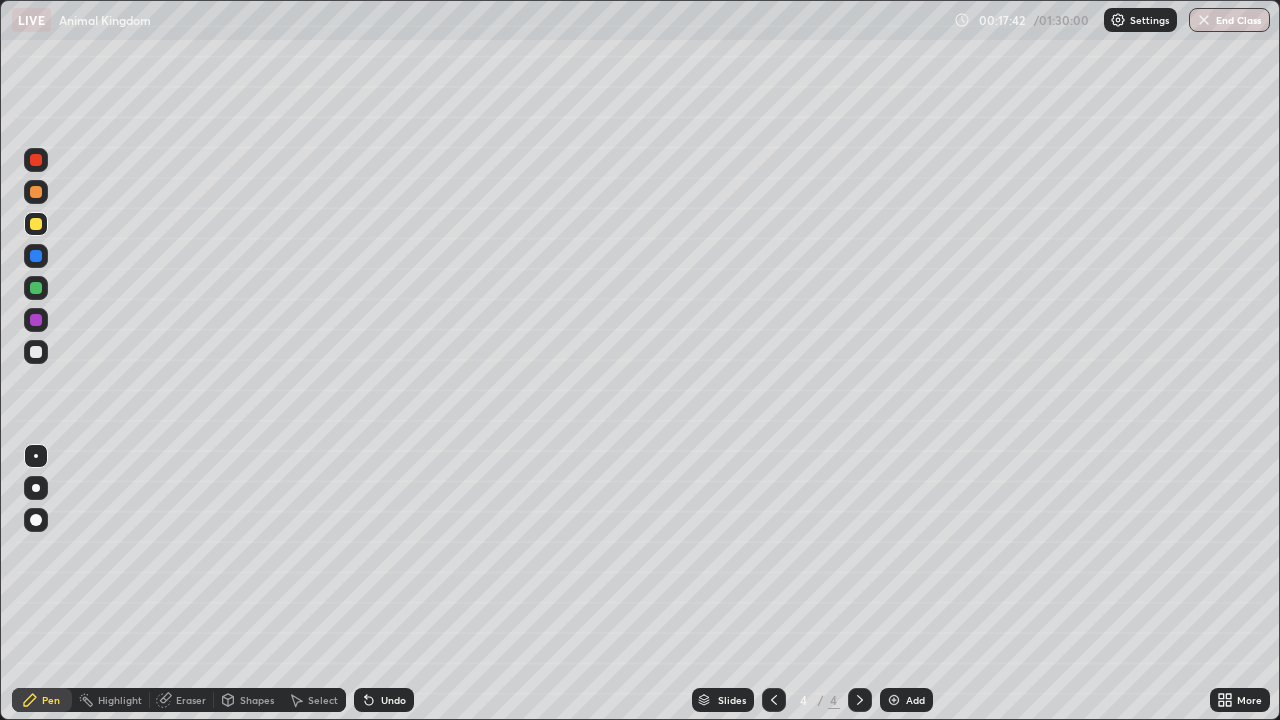 click at bounding box center (894, 700) 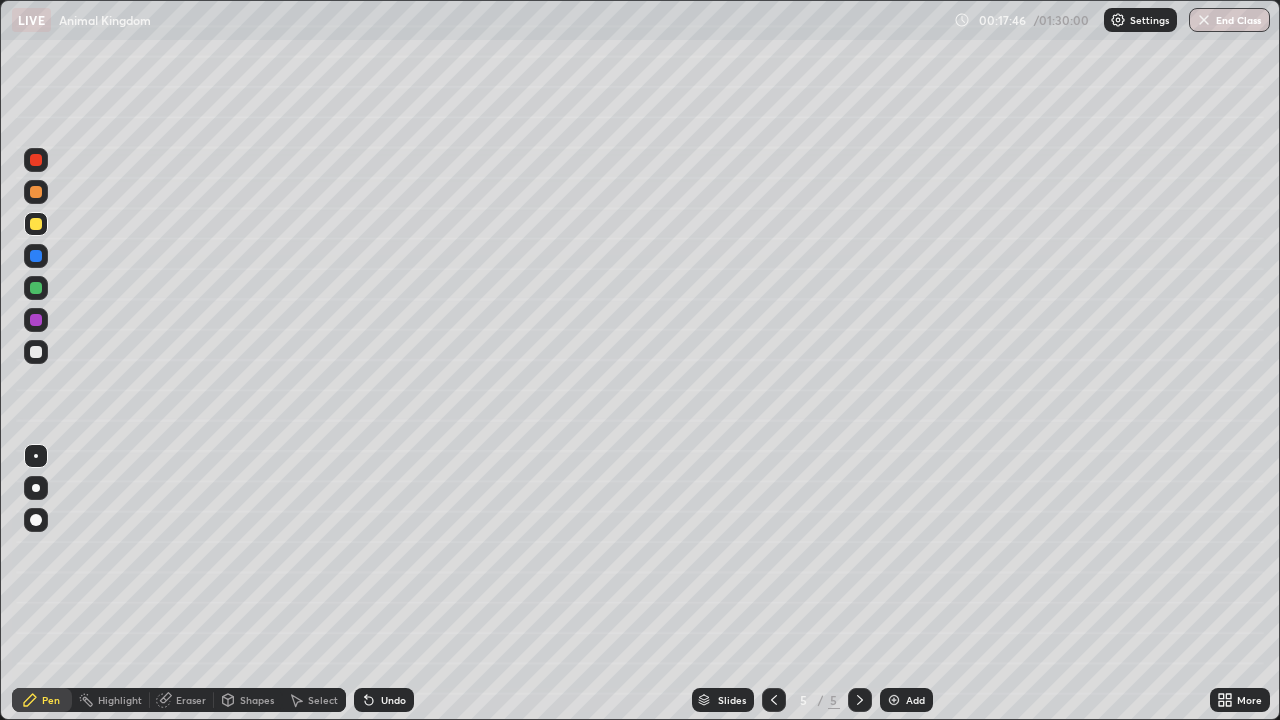 click at bounding box center [36, 224] 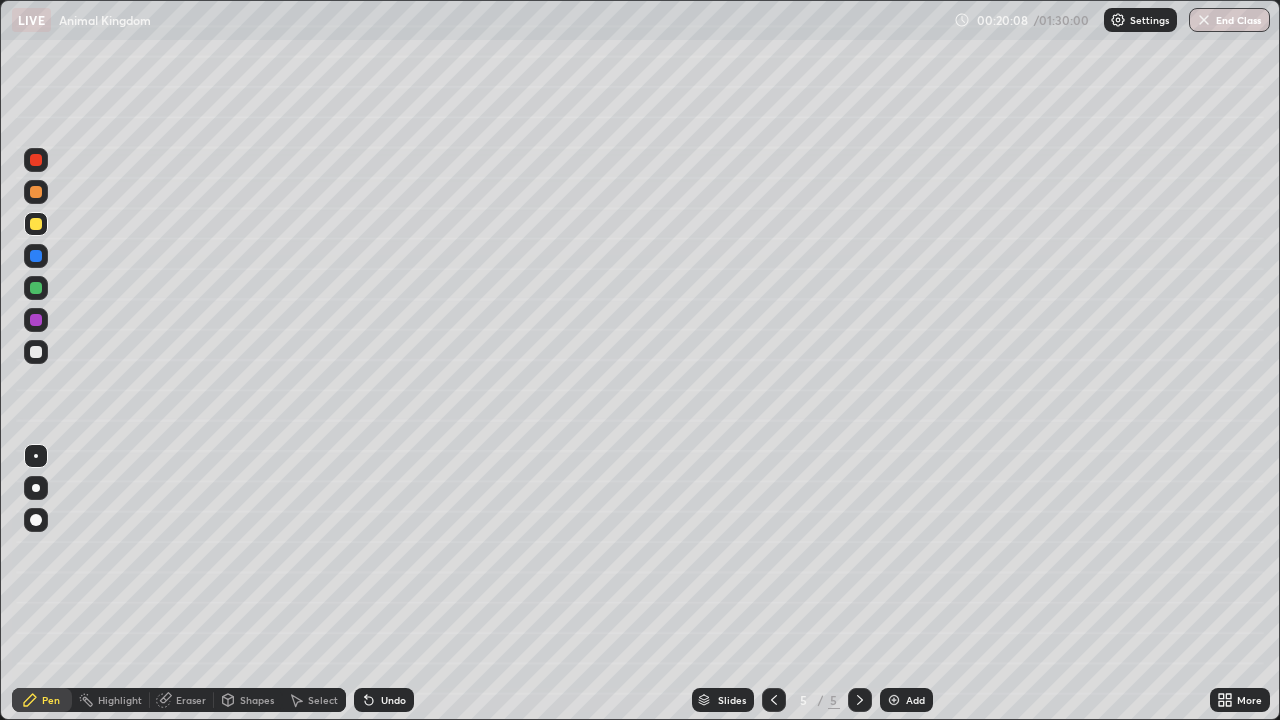 click at bounding box center [36, 288] 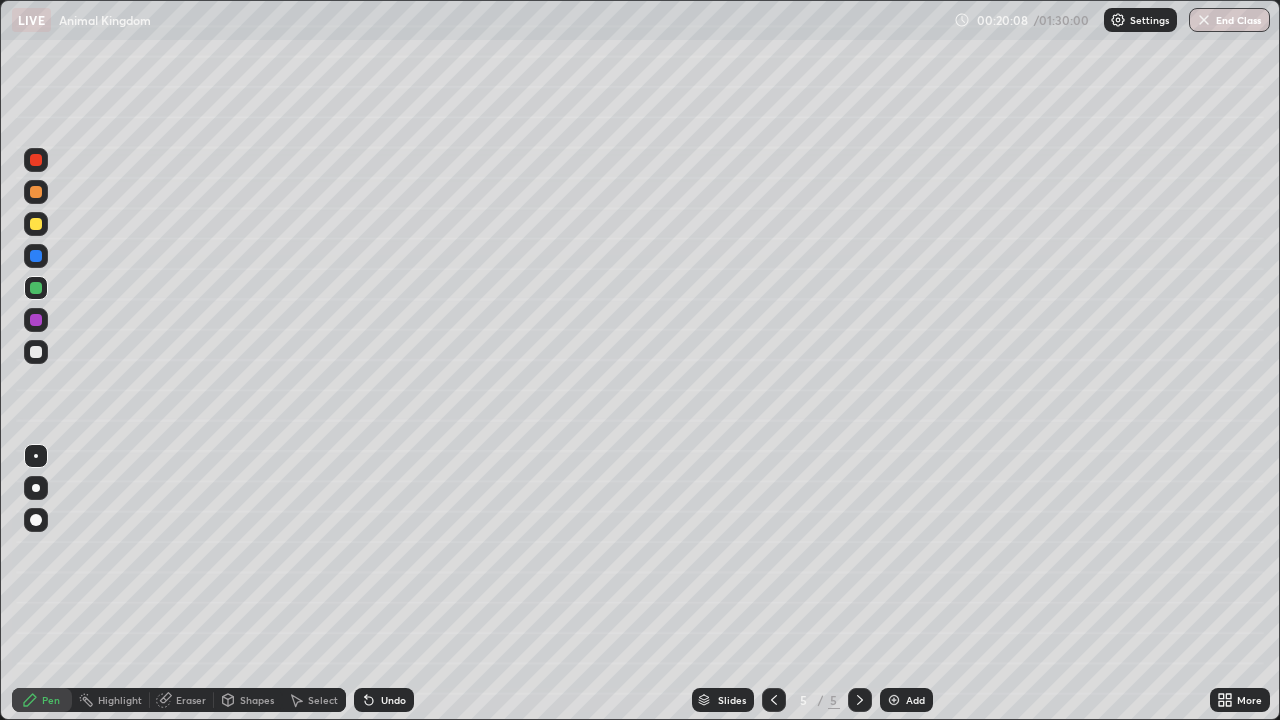 click at bounding box center (36, 288) 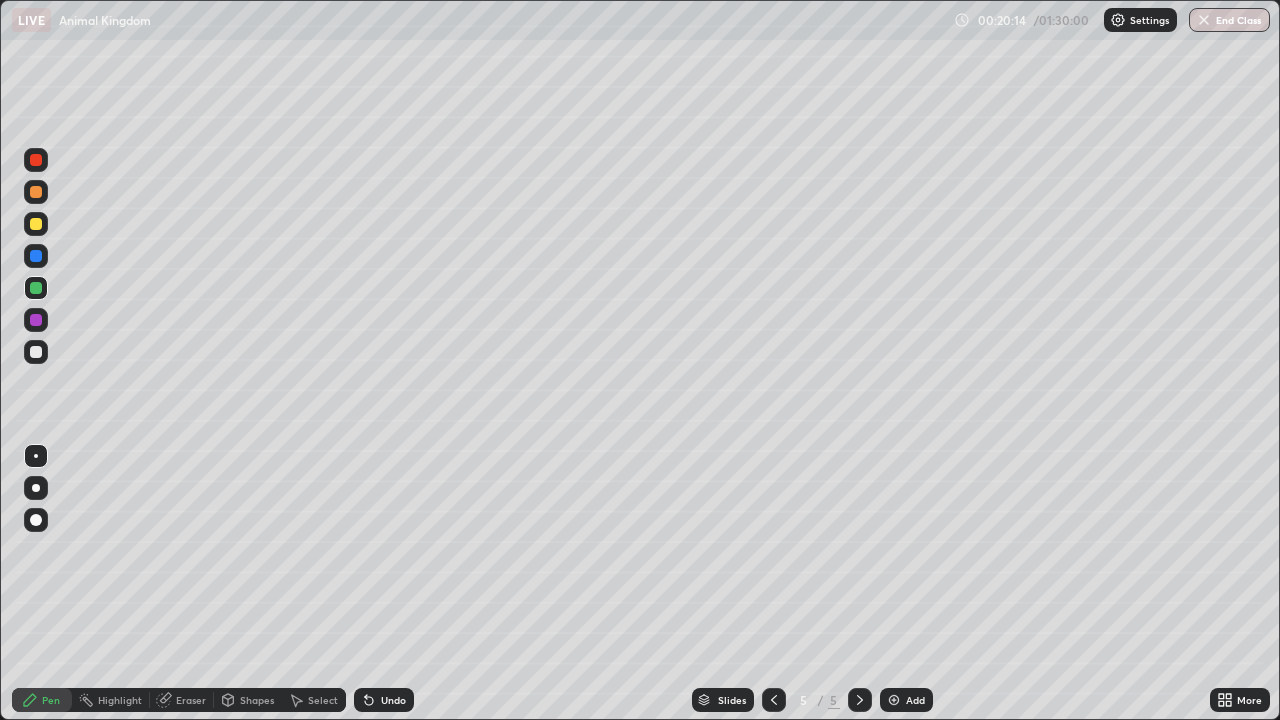 click at bounding box center (36, 288) 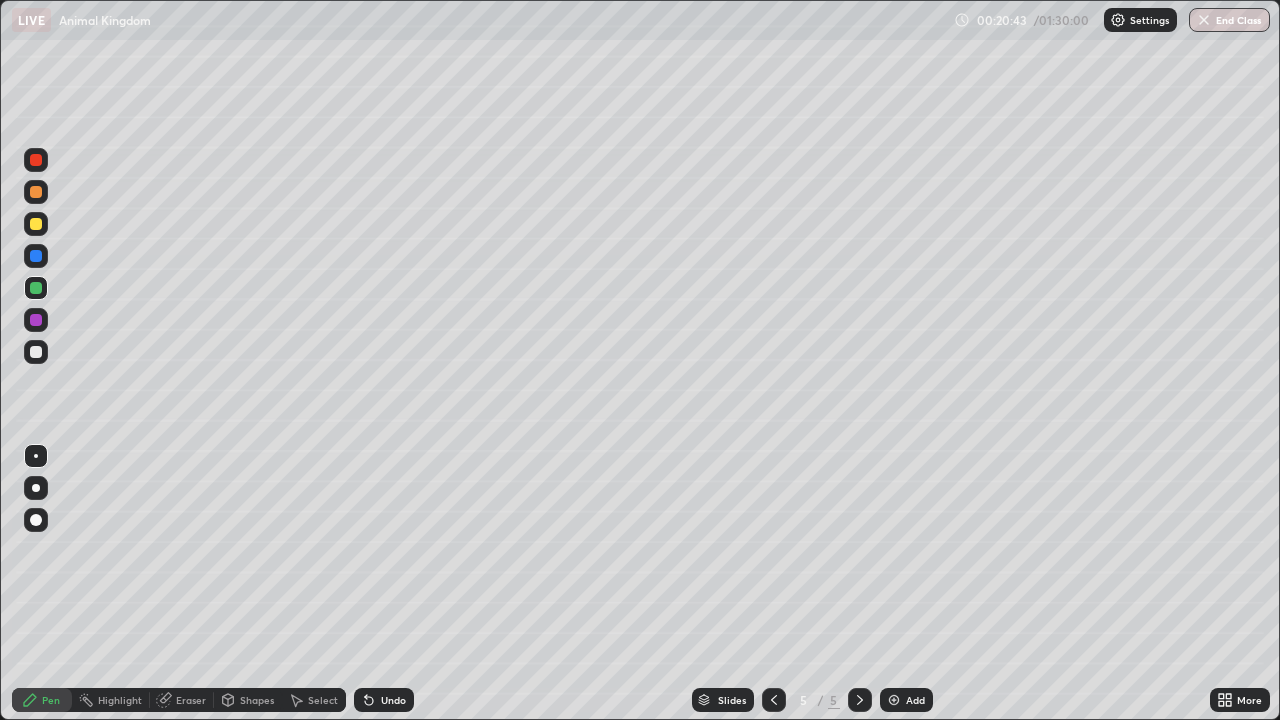 click at bounding box center [36, 224] 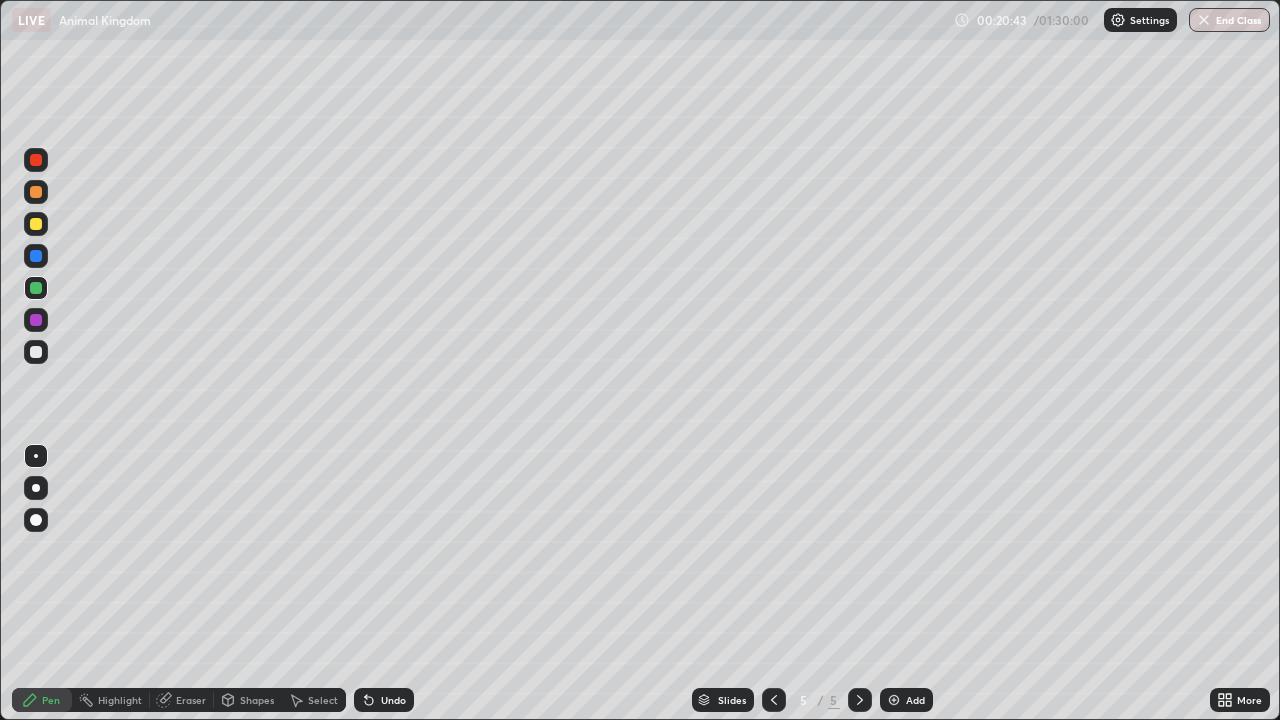 click at bounding box center [36, 224] 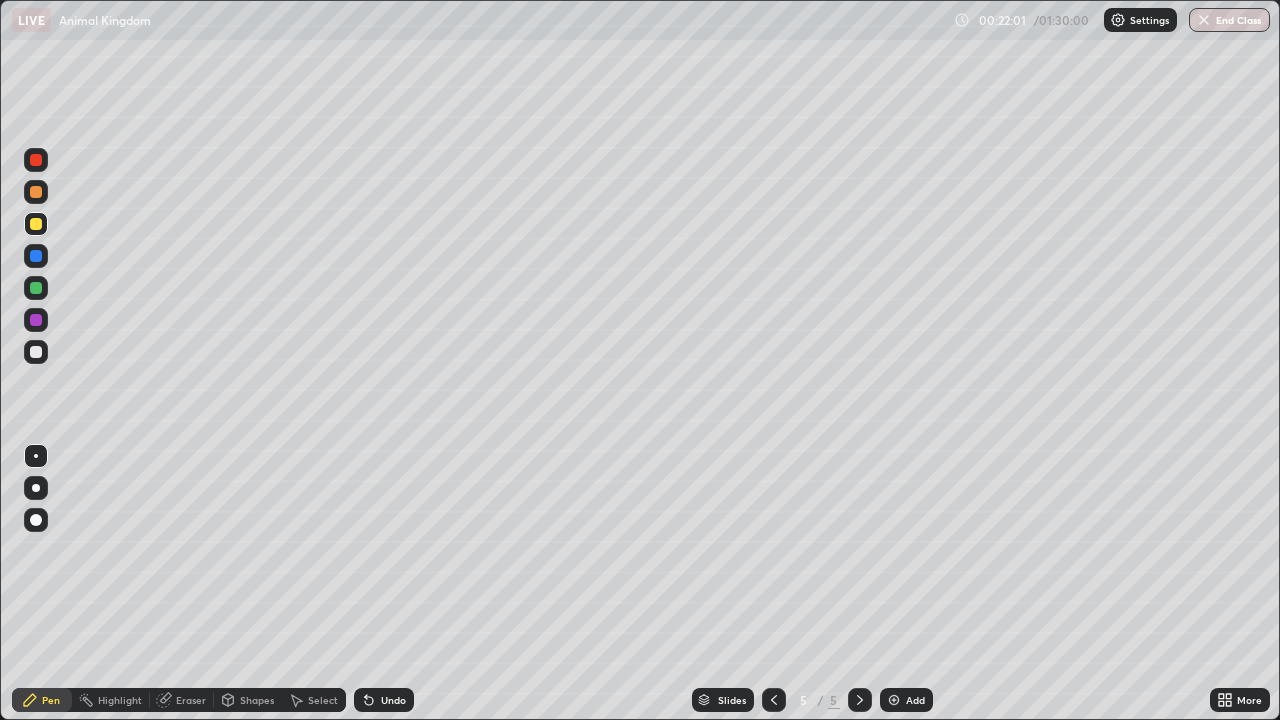 click at bounding box center (36, 224) 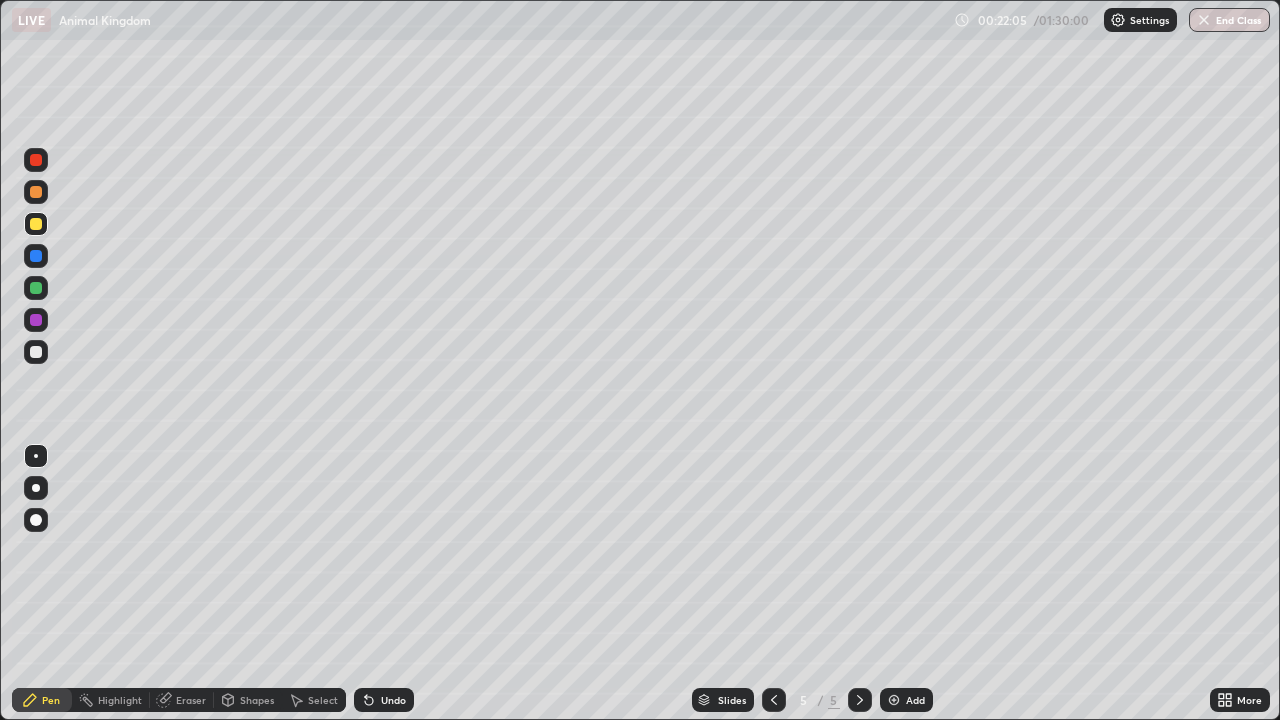 click at bounding box center [36, 352] 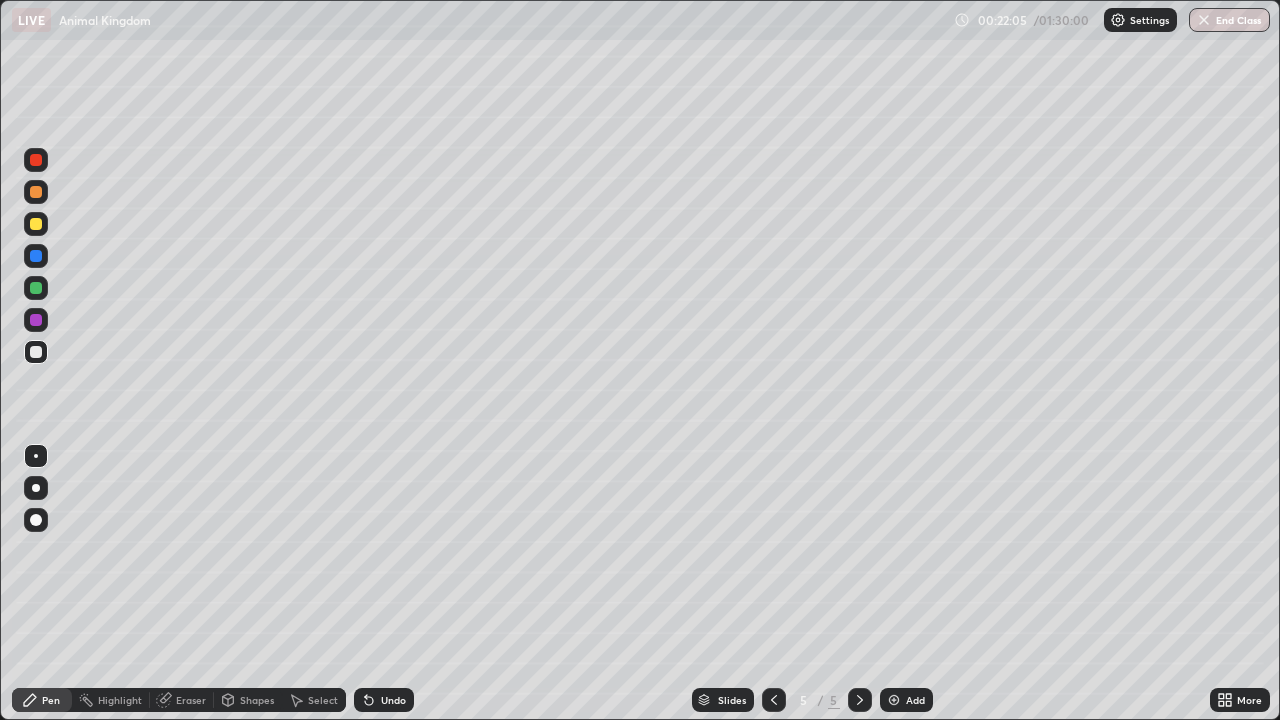 click at bounding box center (36, 352) 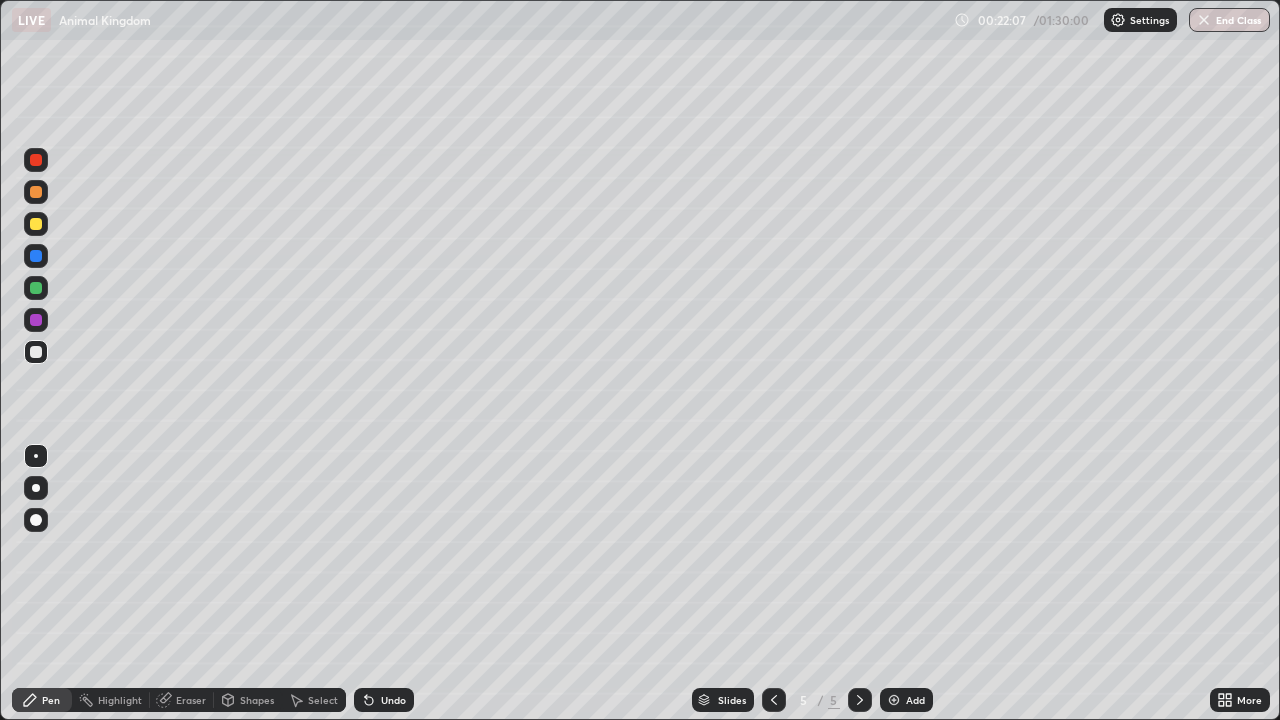 click at bounding box center [36, 224] 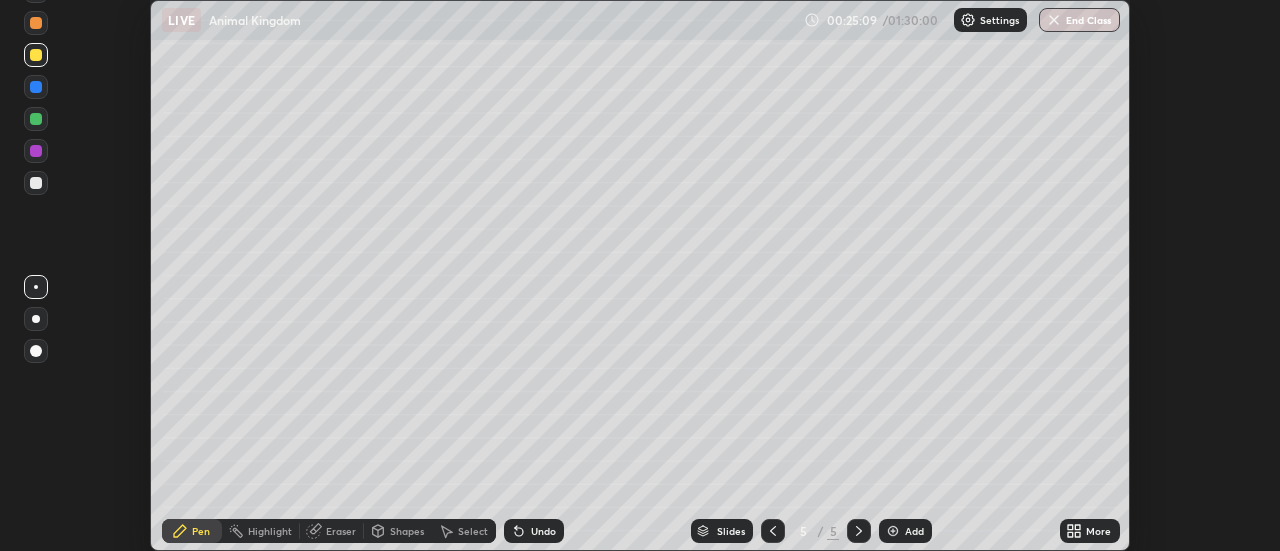 scroll, scrollTop: 551, scrollLeft: 1280, axis: both 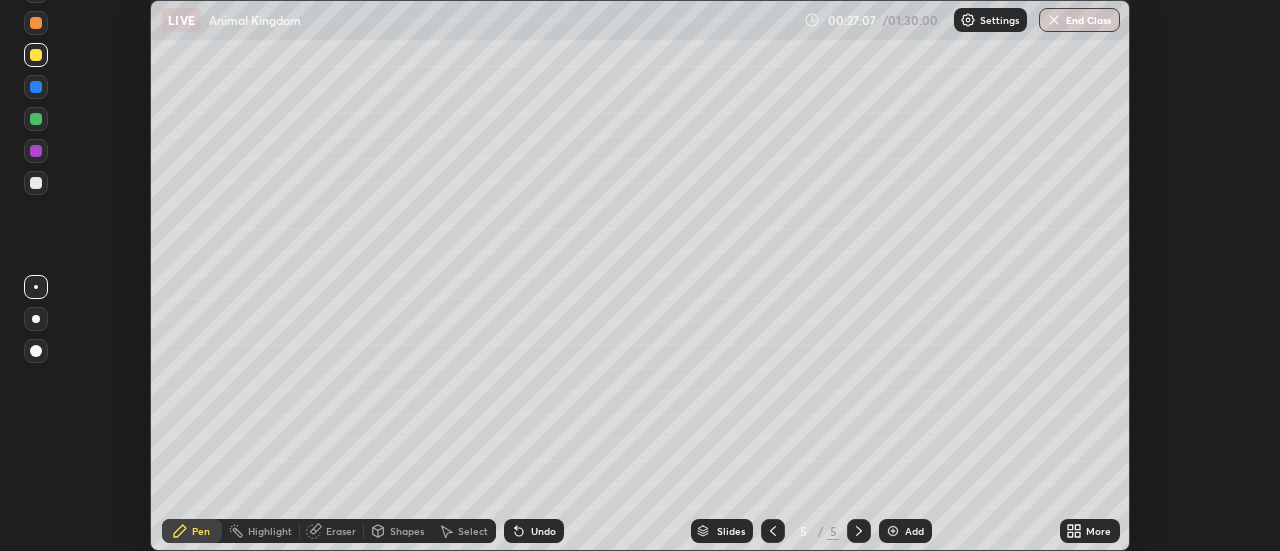 click 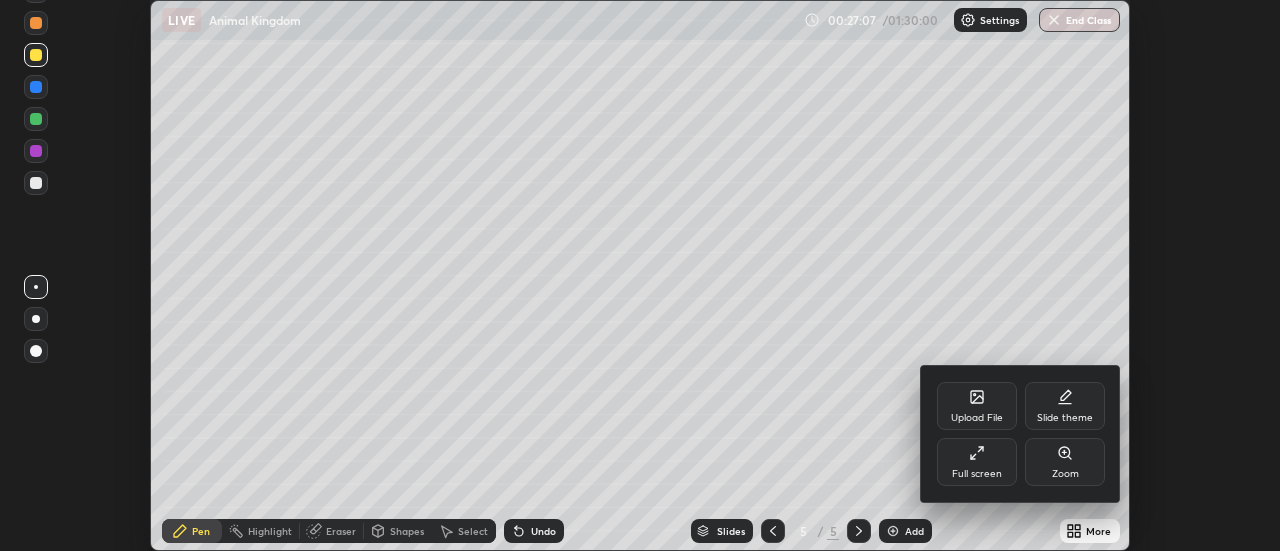 click on "Full screen" at bounding box center (977, 474) 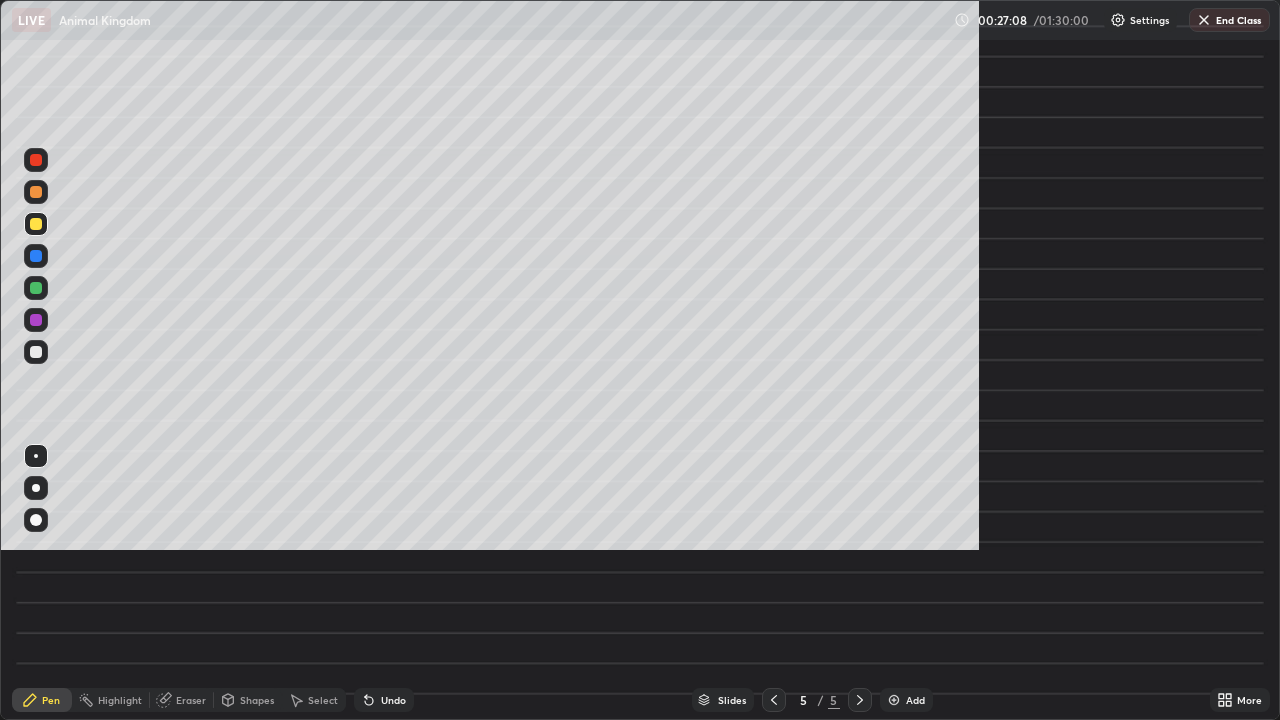 scroll, scrollTop: 99280, scrollLeft: 98720, axis: both 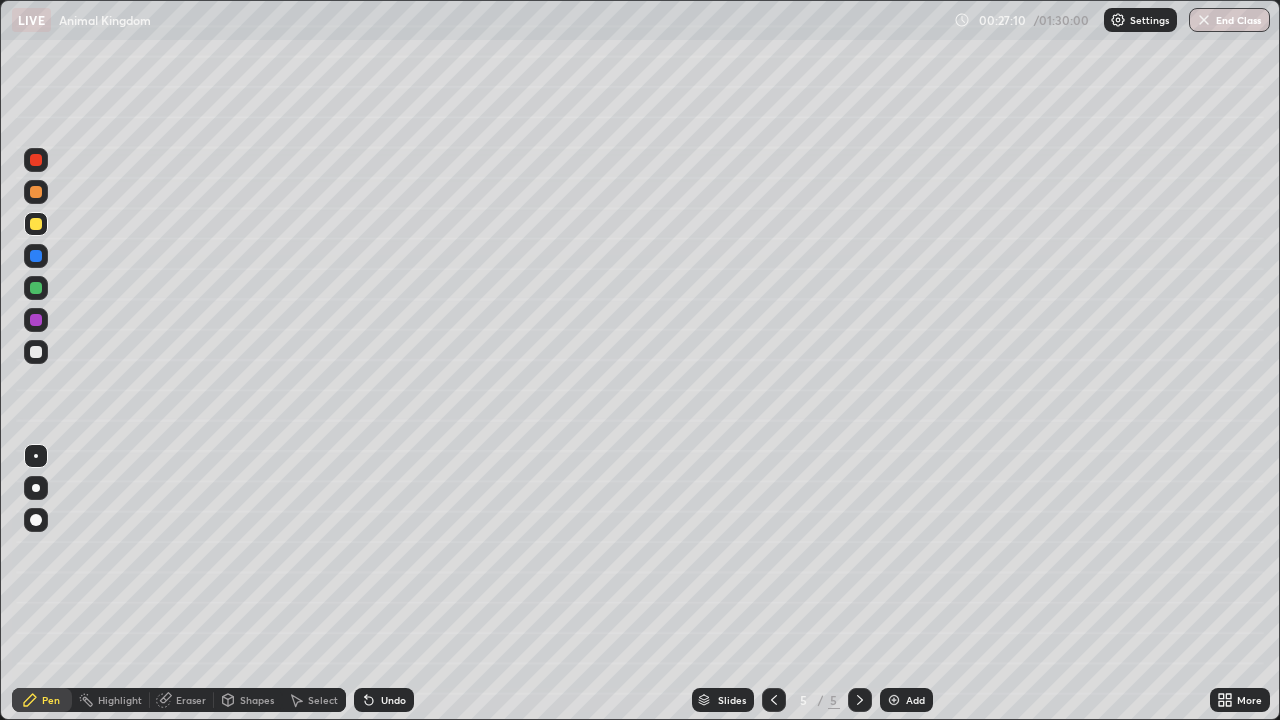 click at bounding box center [36, 224] 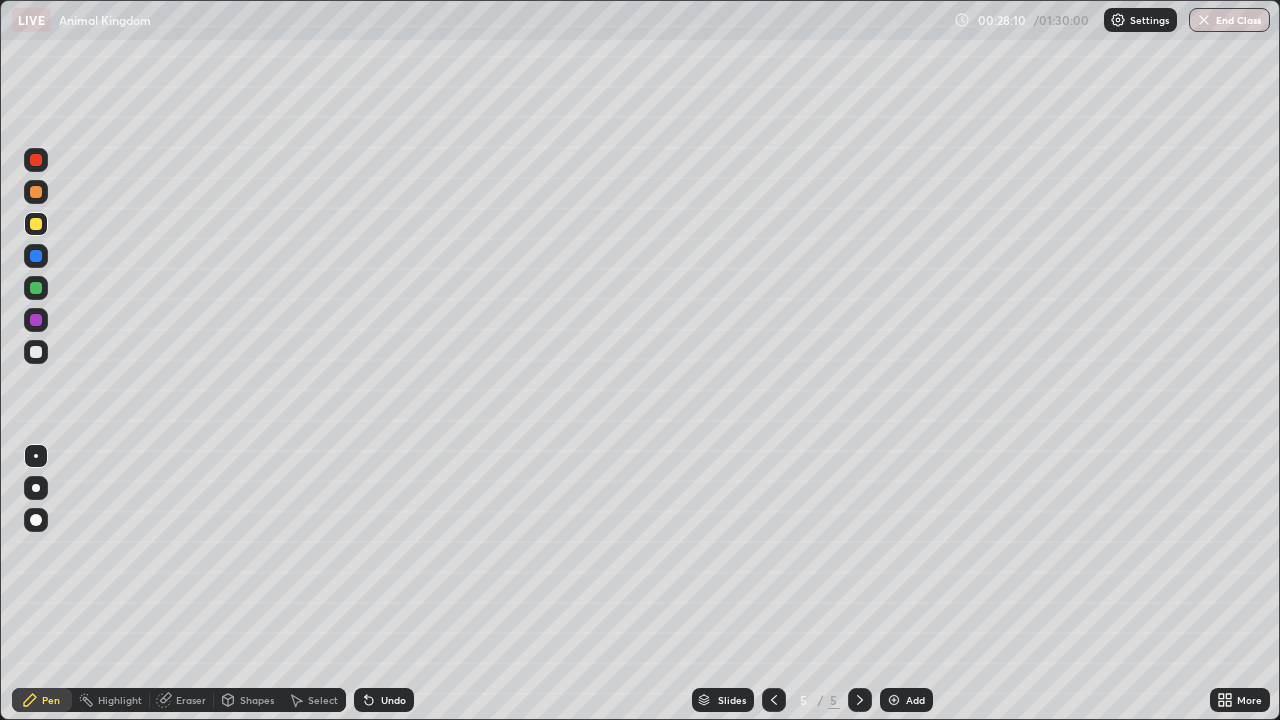 click 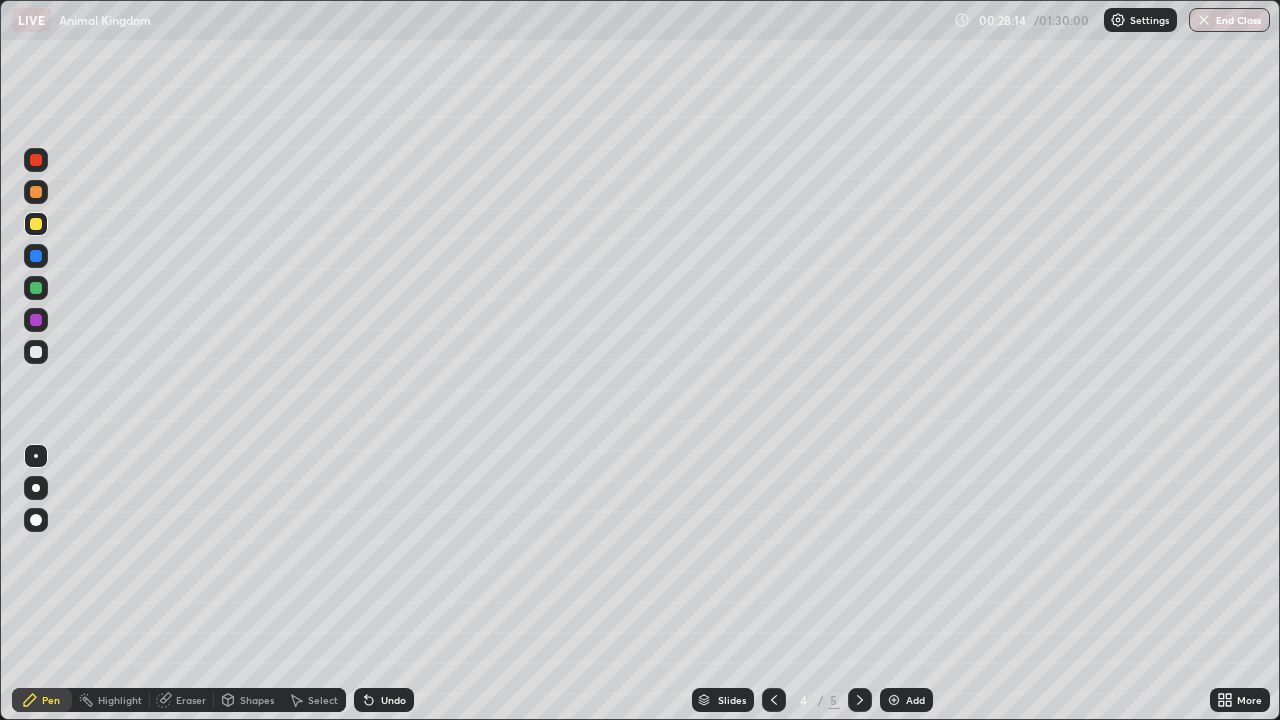 click 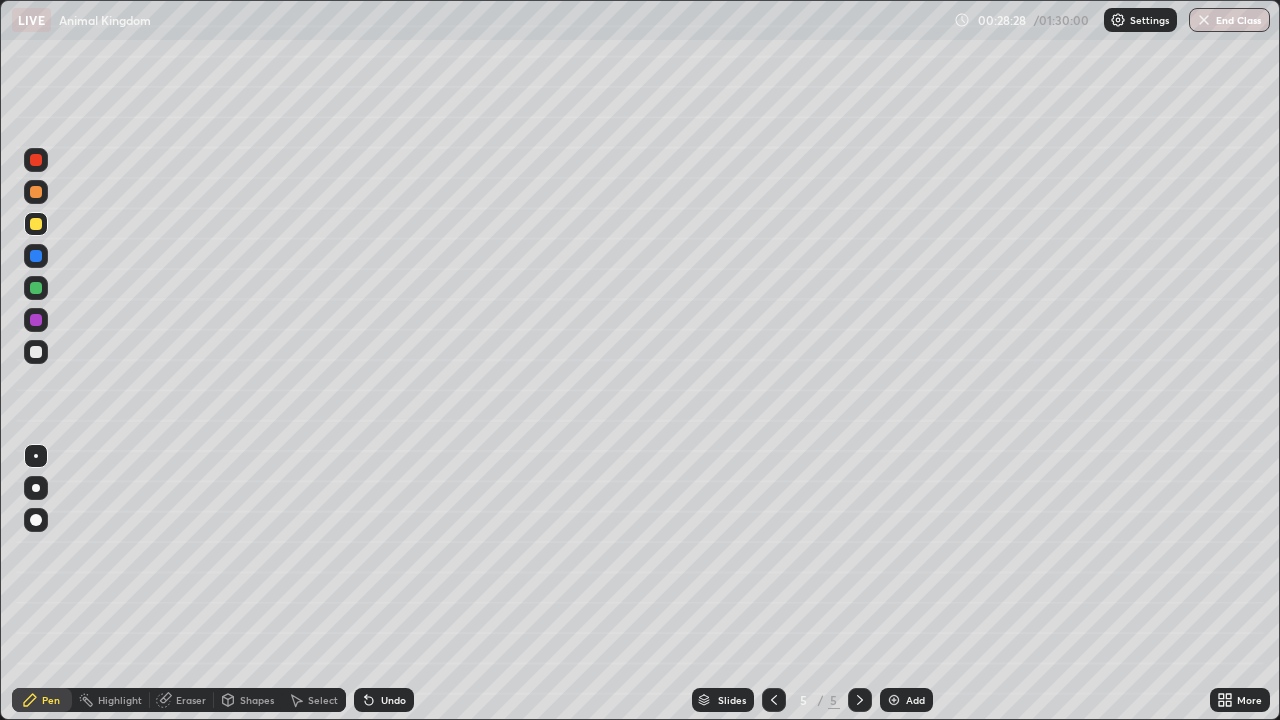 click at bounding box center [894, 700] 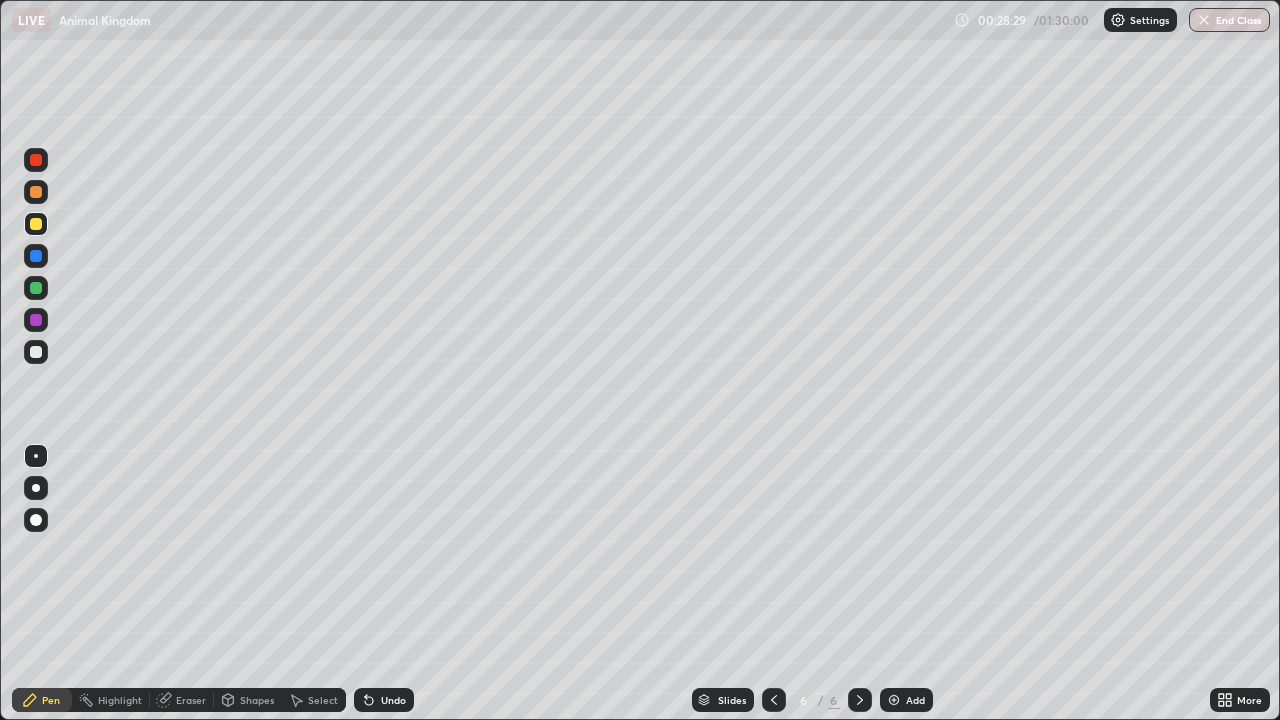 click at bounding box center [36, 224] 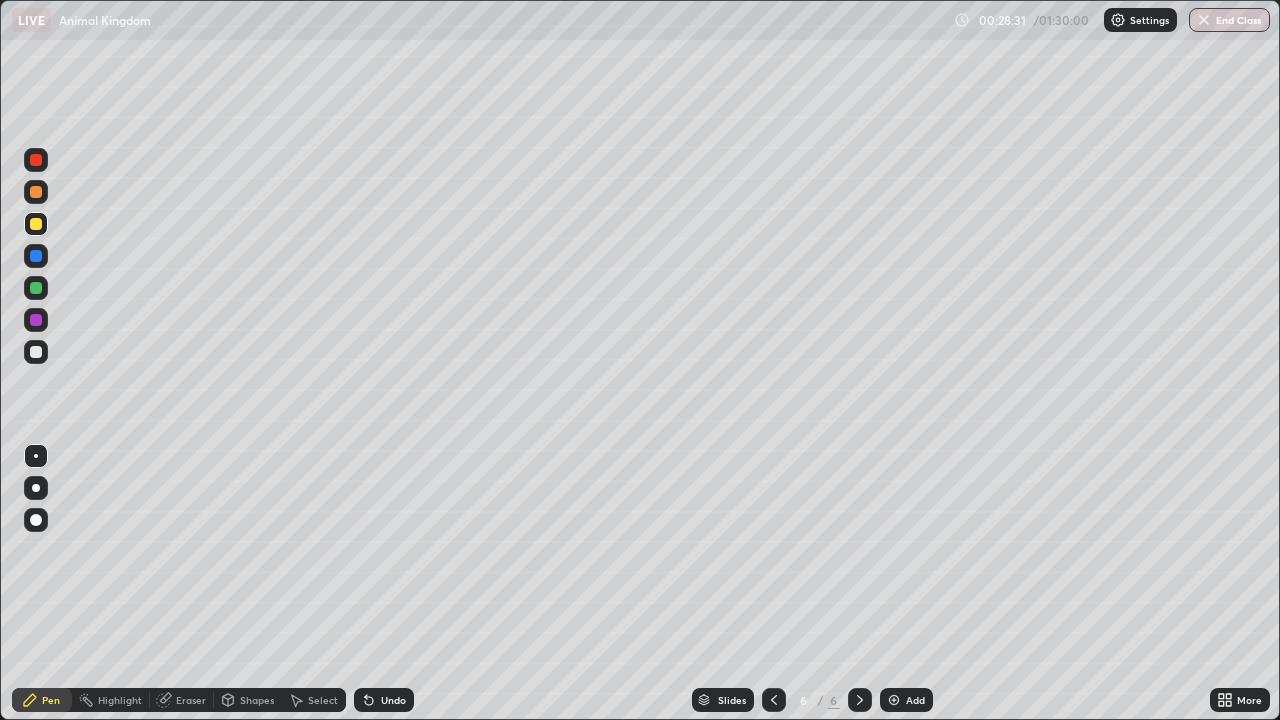 click at bounding box center (36, 224) 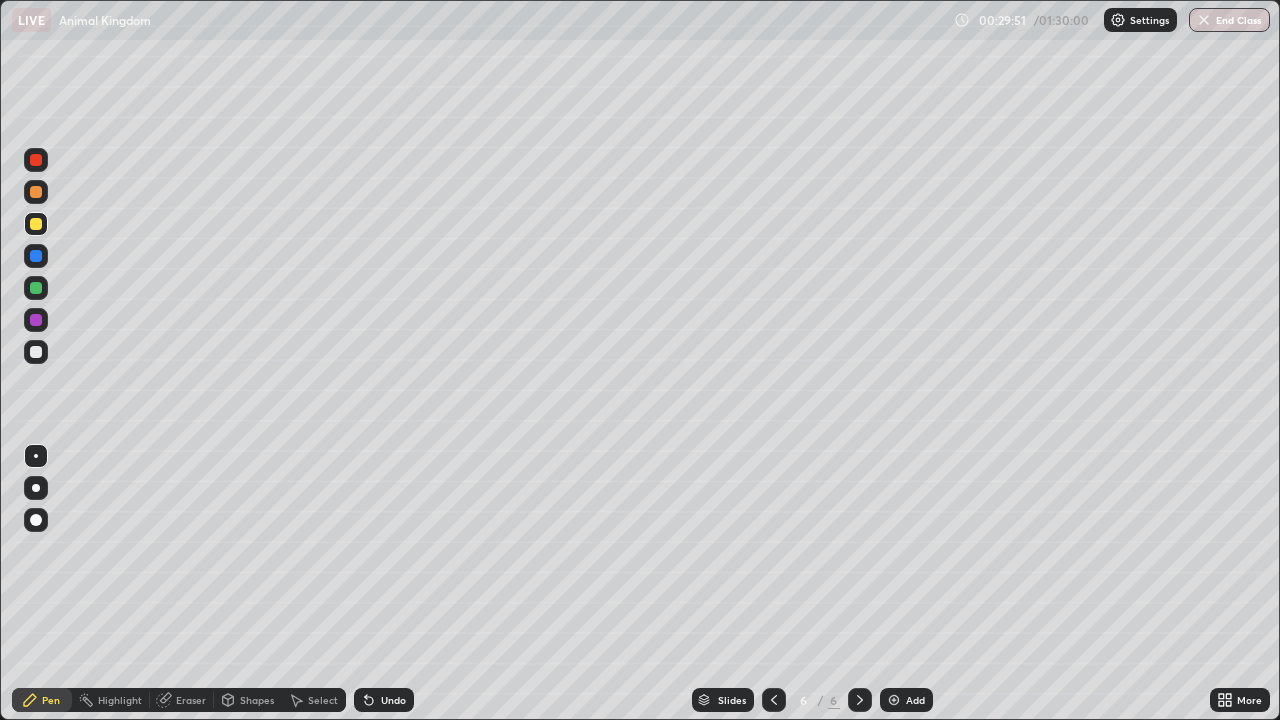 click on "Undo" at bounding box center [384, 700] 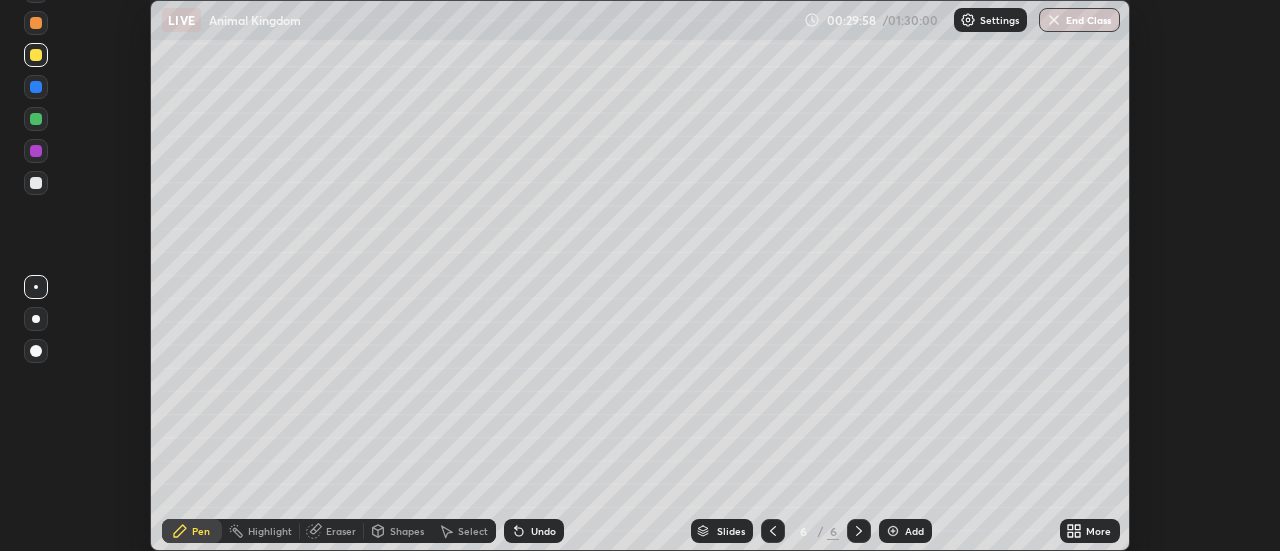 scroll, scrollTop: 551, scrollLeft: 1280, axis: both 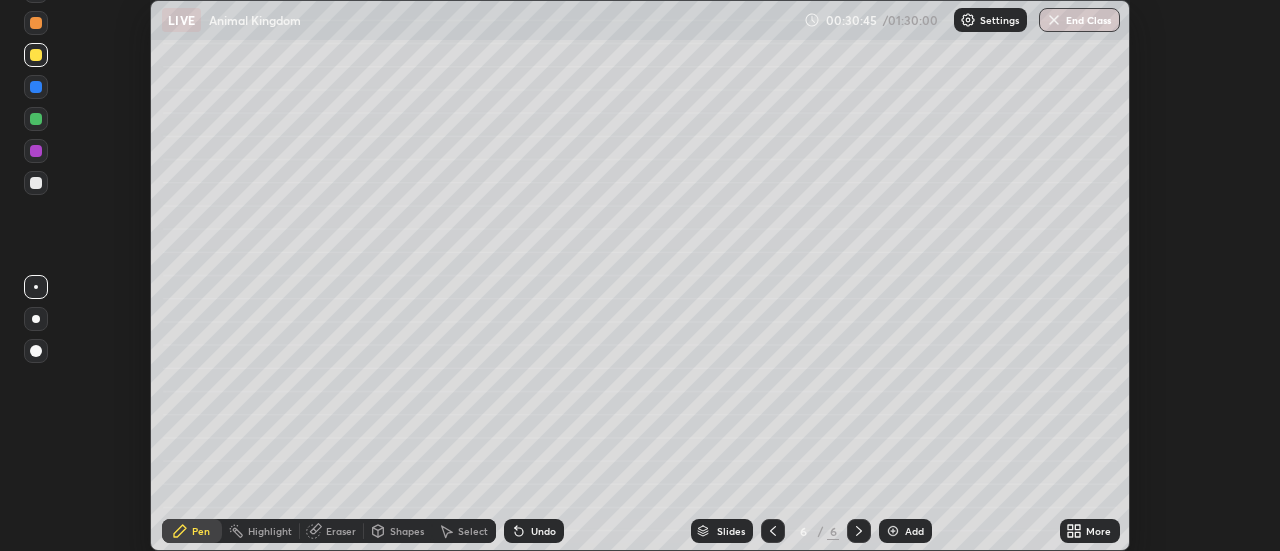 click 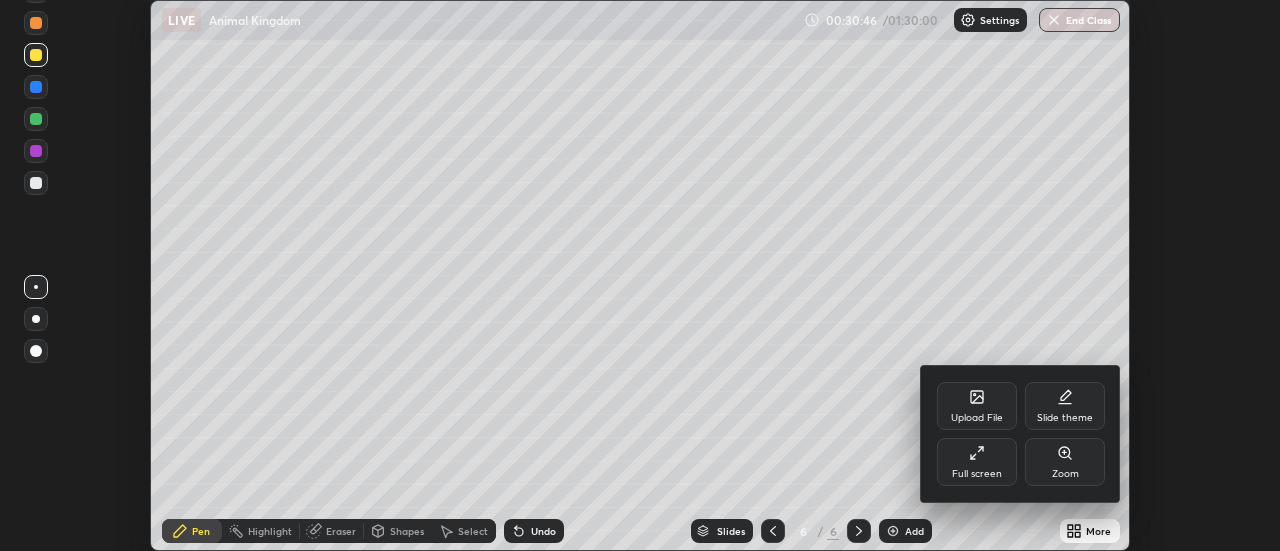 click on "Full screen" at bounding box center [977, 462] 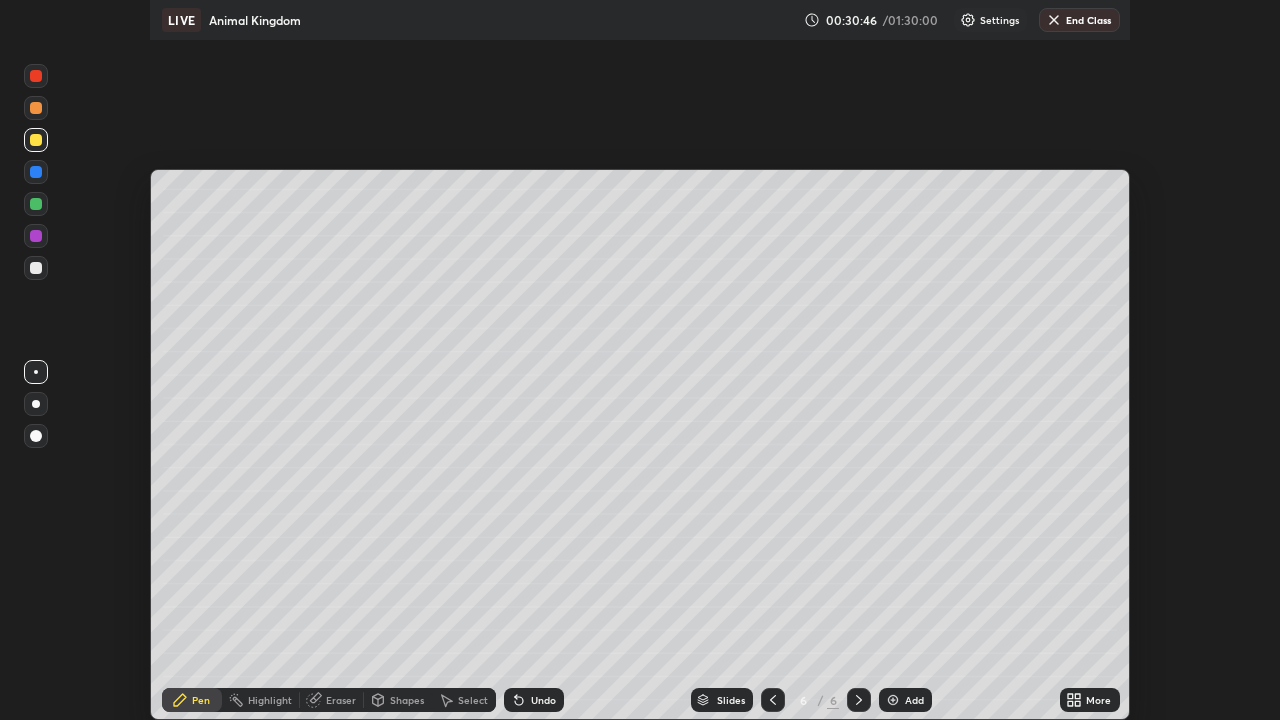 scroll, scrollTop: 99280, scrollLeft: 98720, axis: both 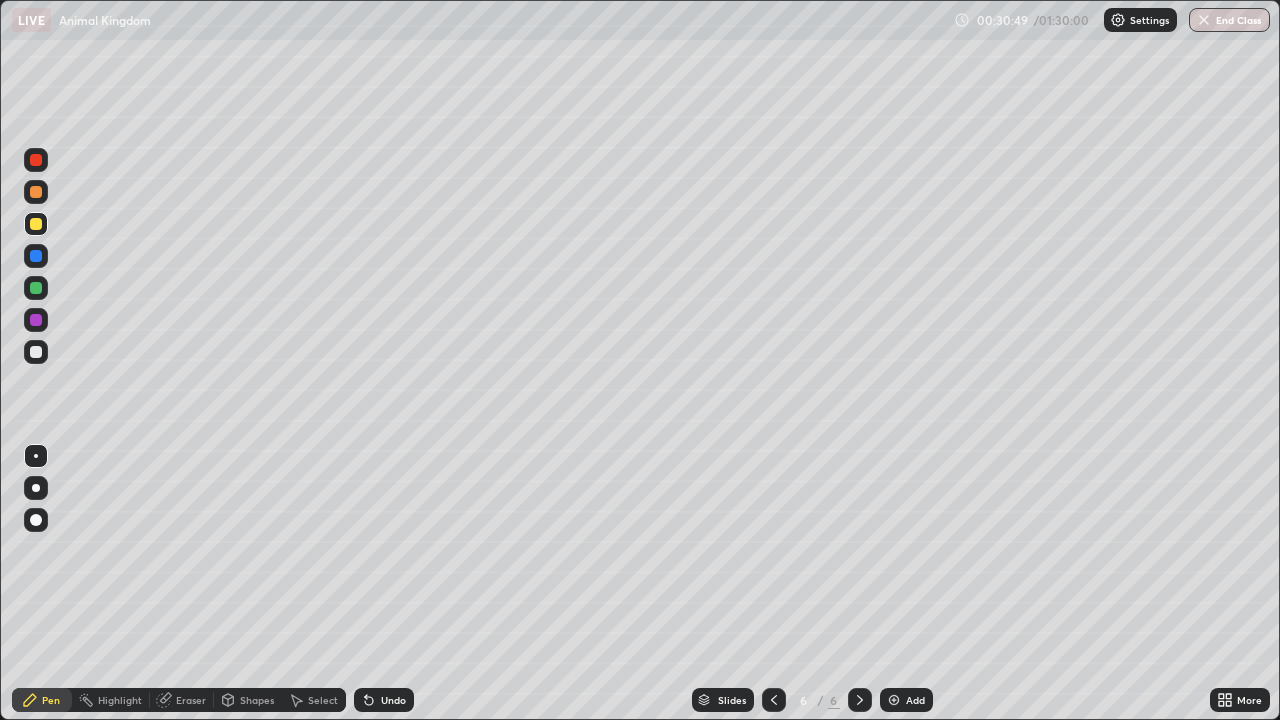 click at bounding box center [36, 224] 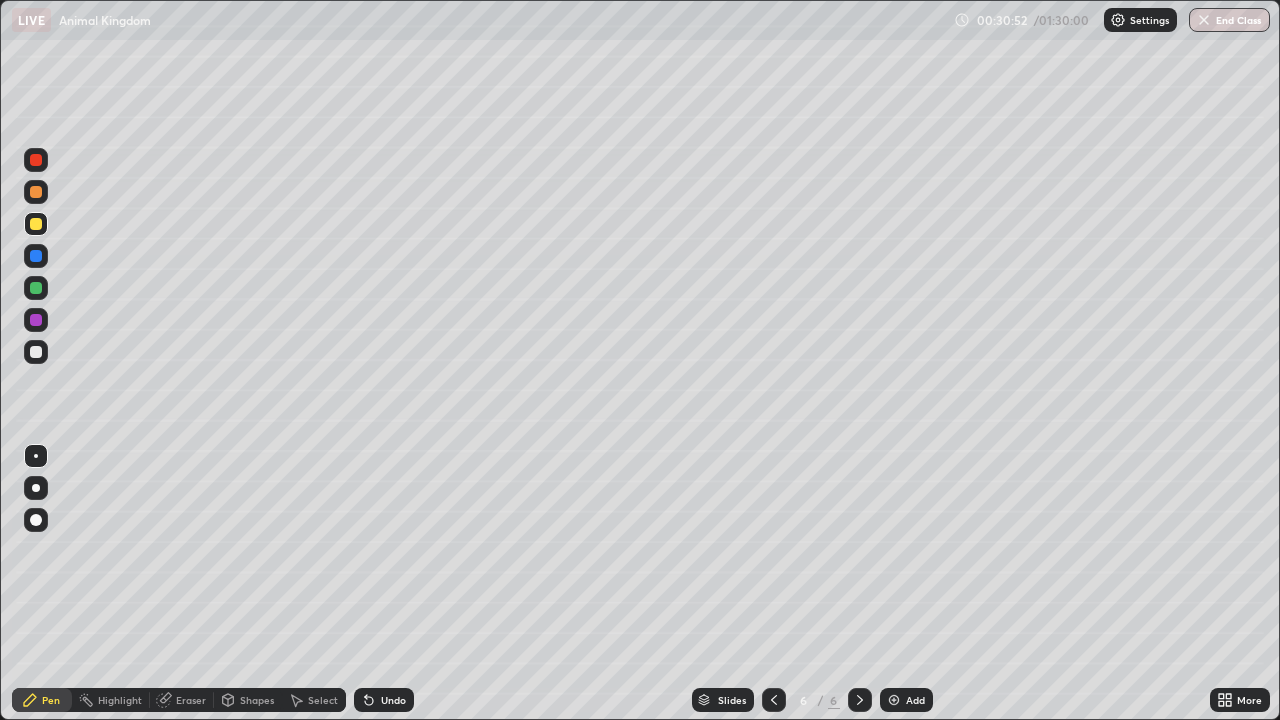click at bounding box center [36, 352] 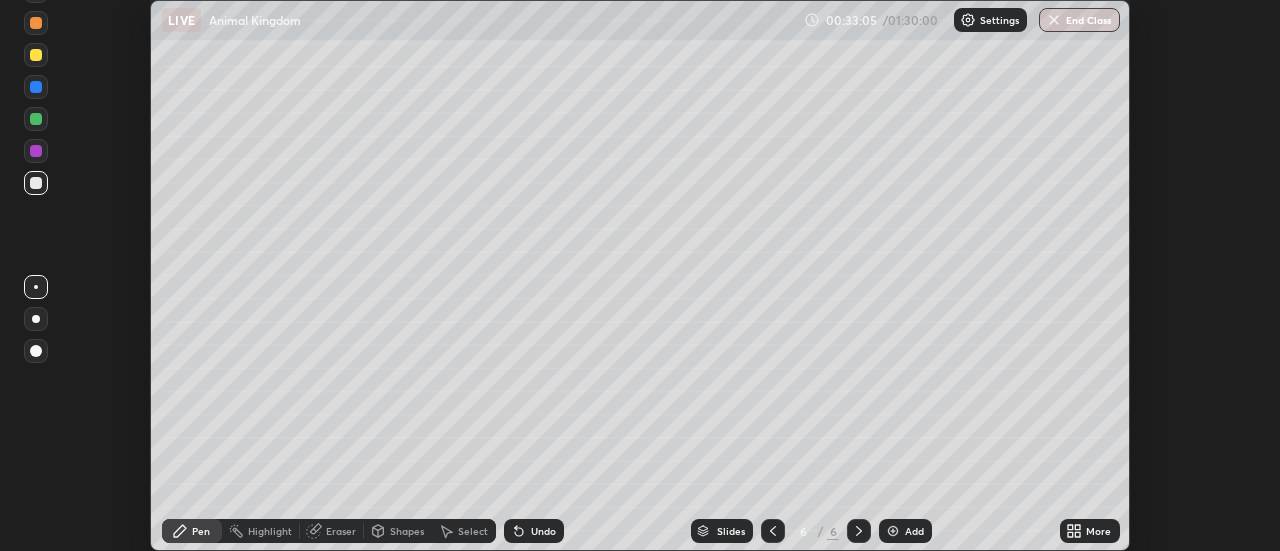 scroll, scrollTop: 551, scrollLeft: 1280, axis: both 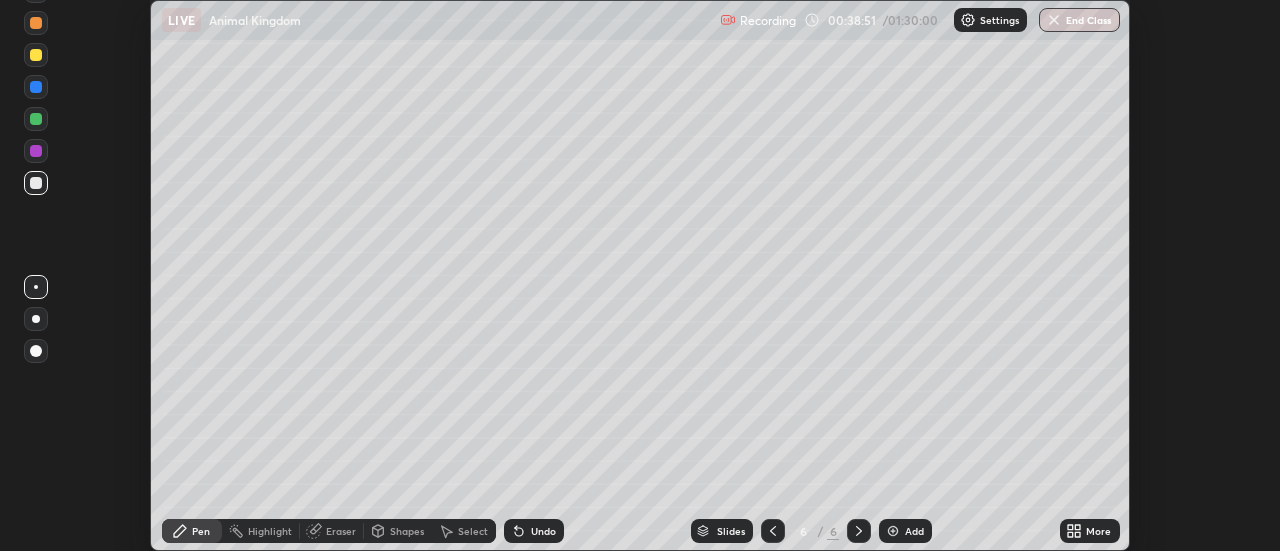 click 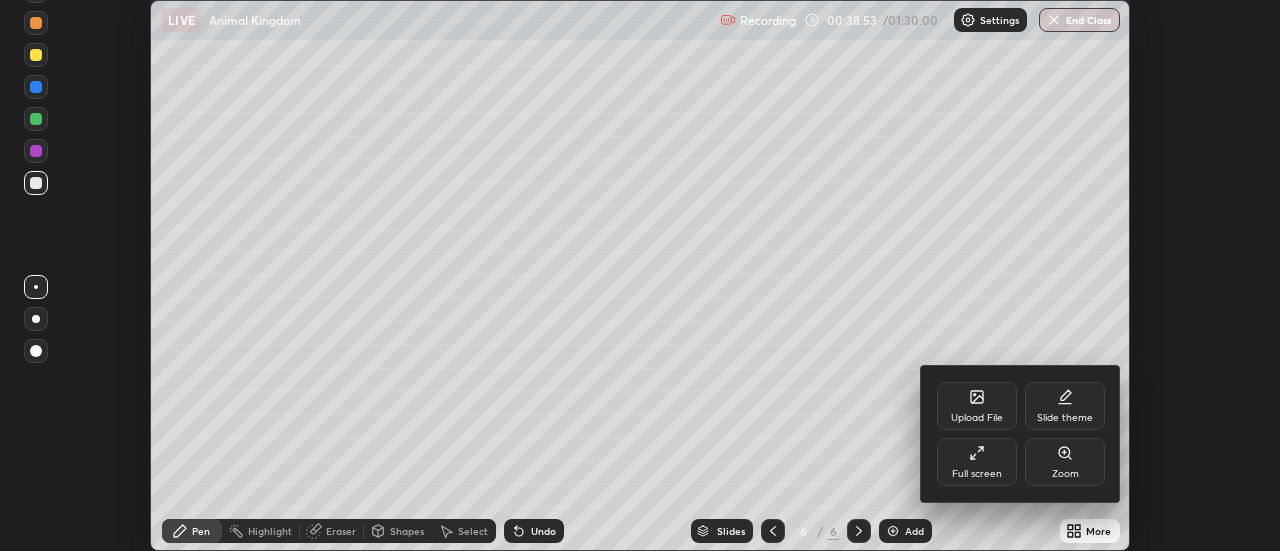 click on "Slide theme" at bounding box center [1065, 406] 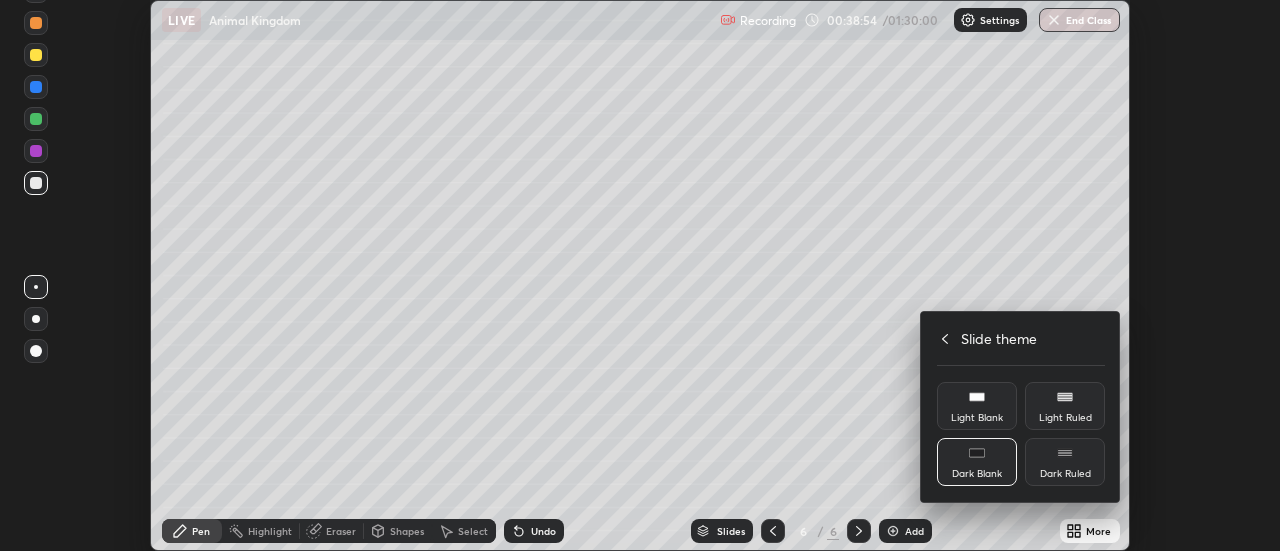 click on "Dark Ruled" at bounding box center (1065, 474) 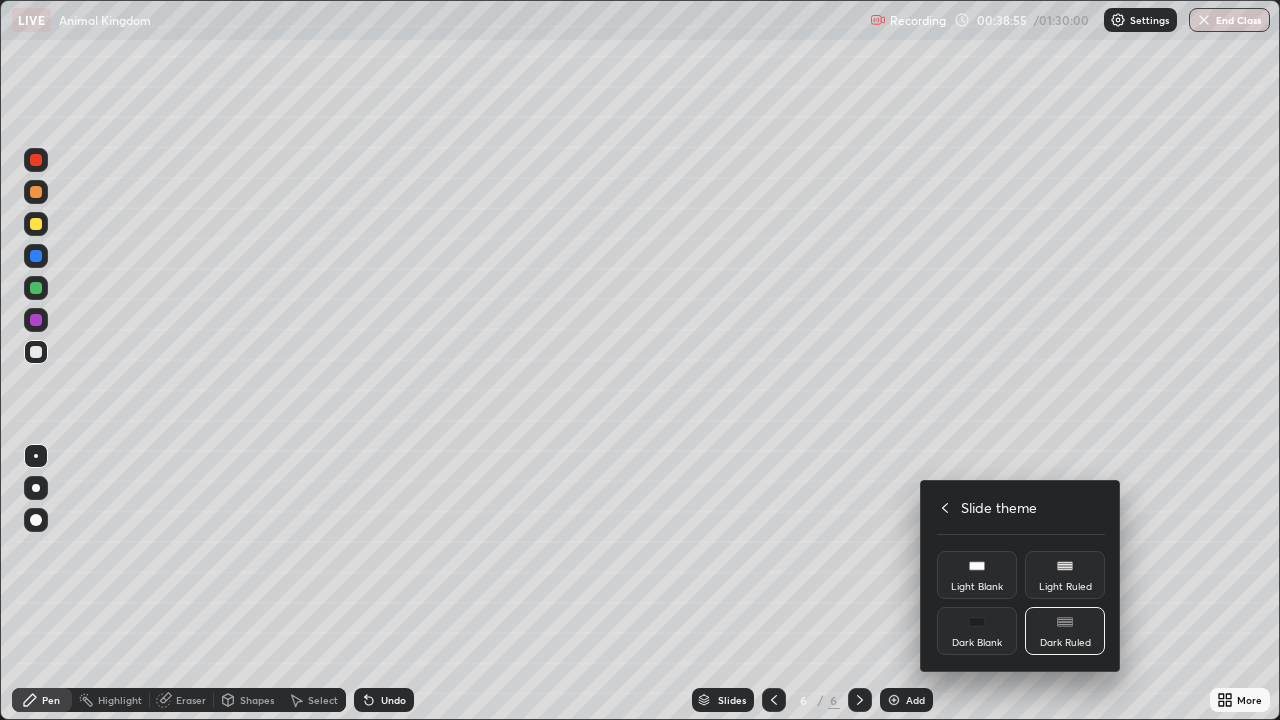 scroll, scrollTop: 99280, scrollLeft: 98720, axis: both 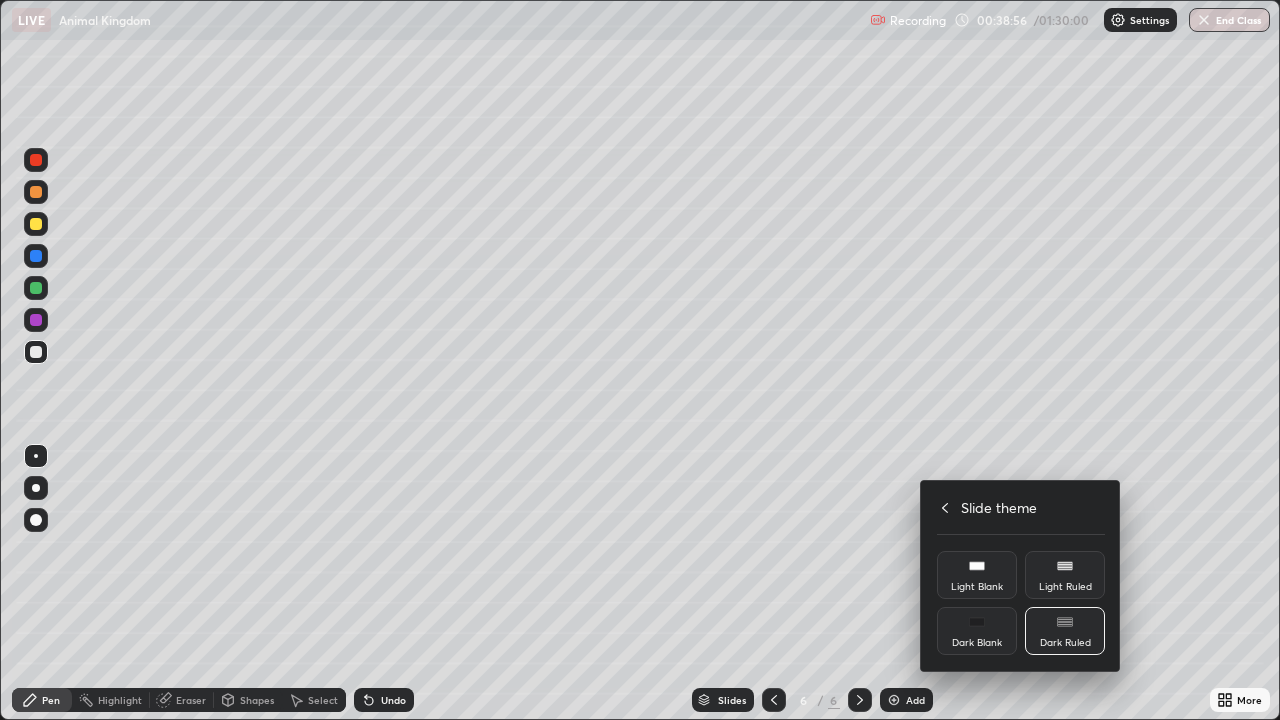 click 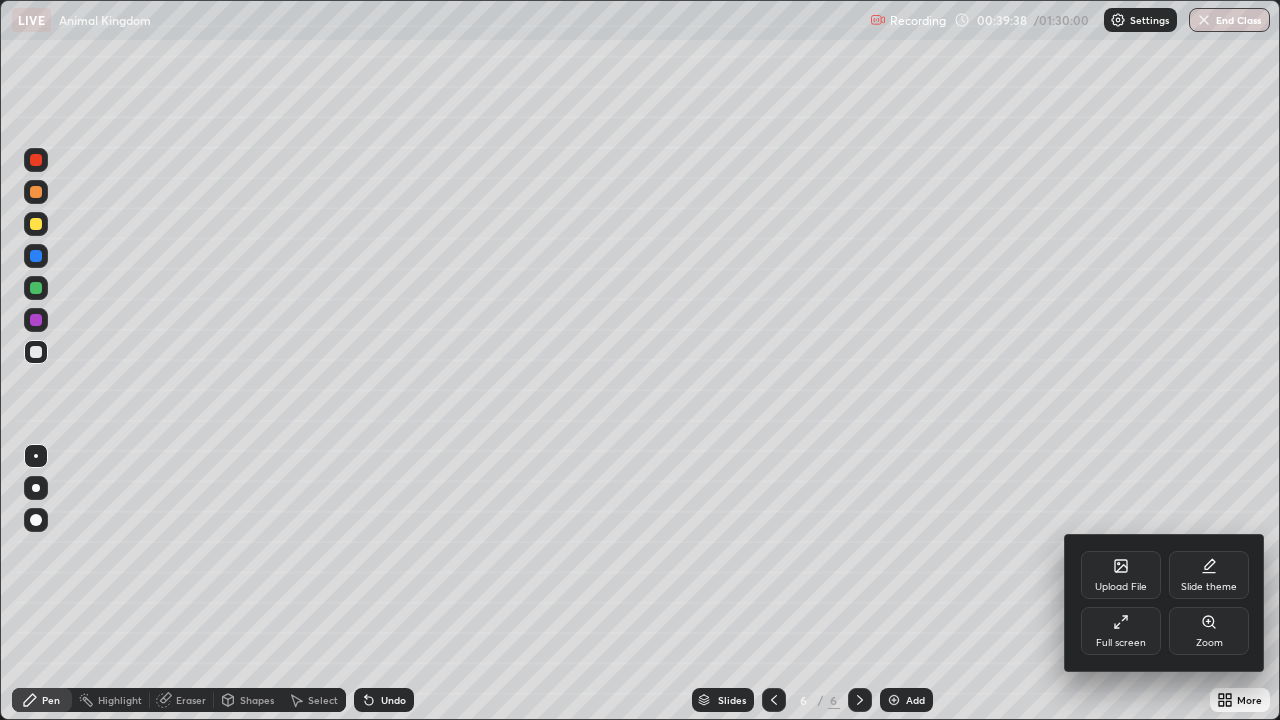 click at bounding box center (640, 360) 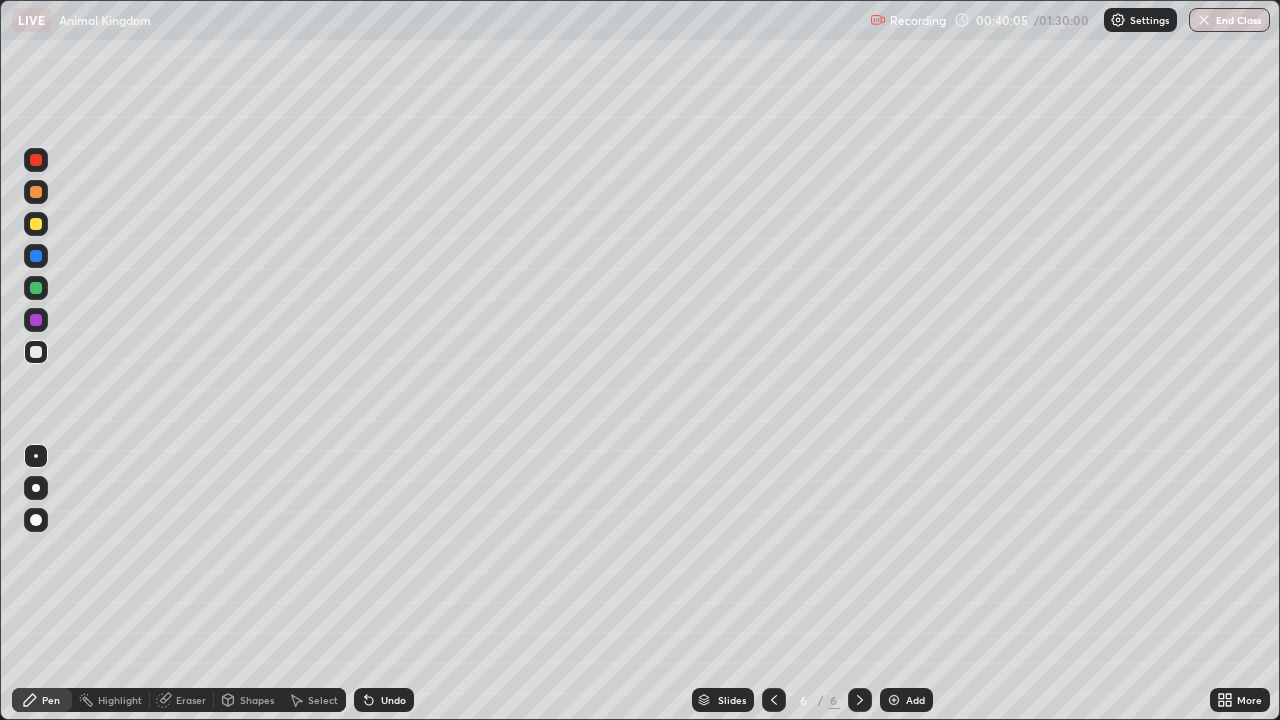 click at bounding box center [894, 700] 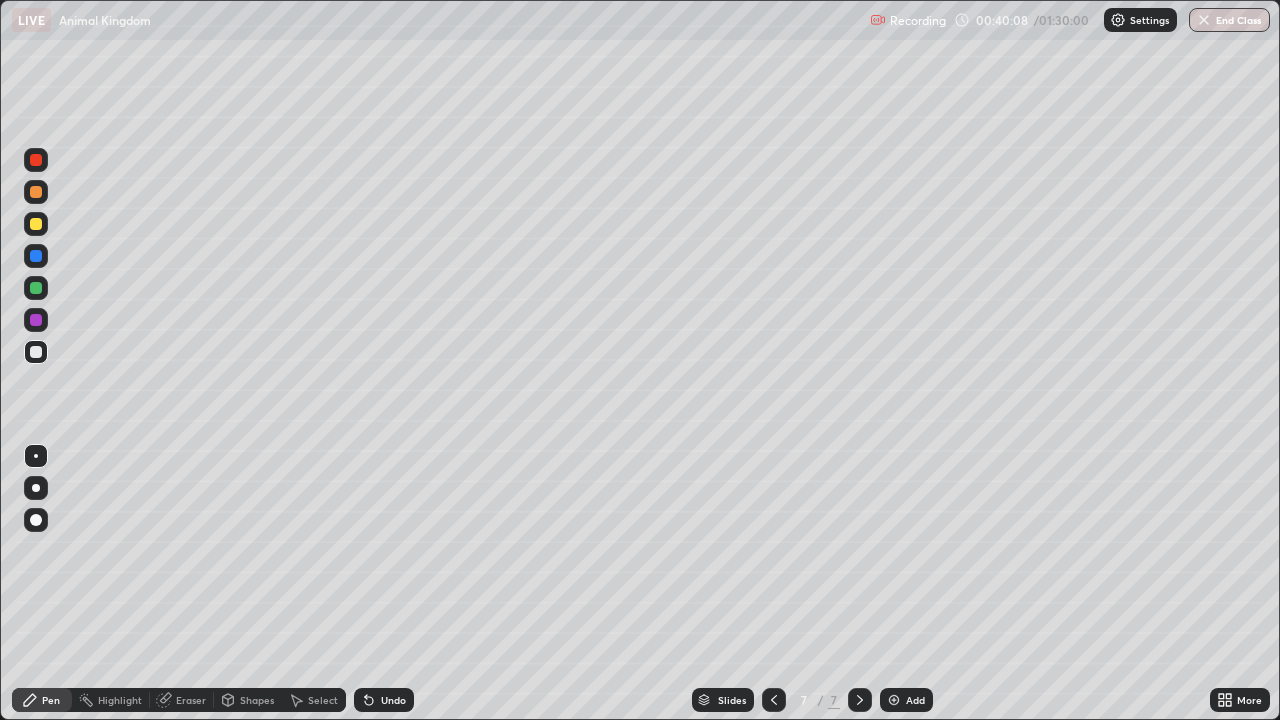 click at bounding box center [36, 352] 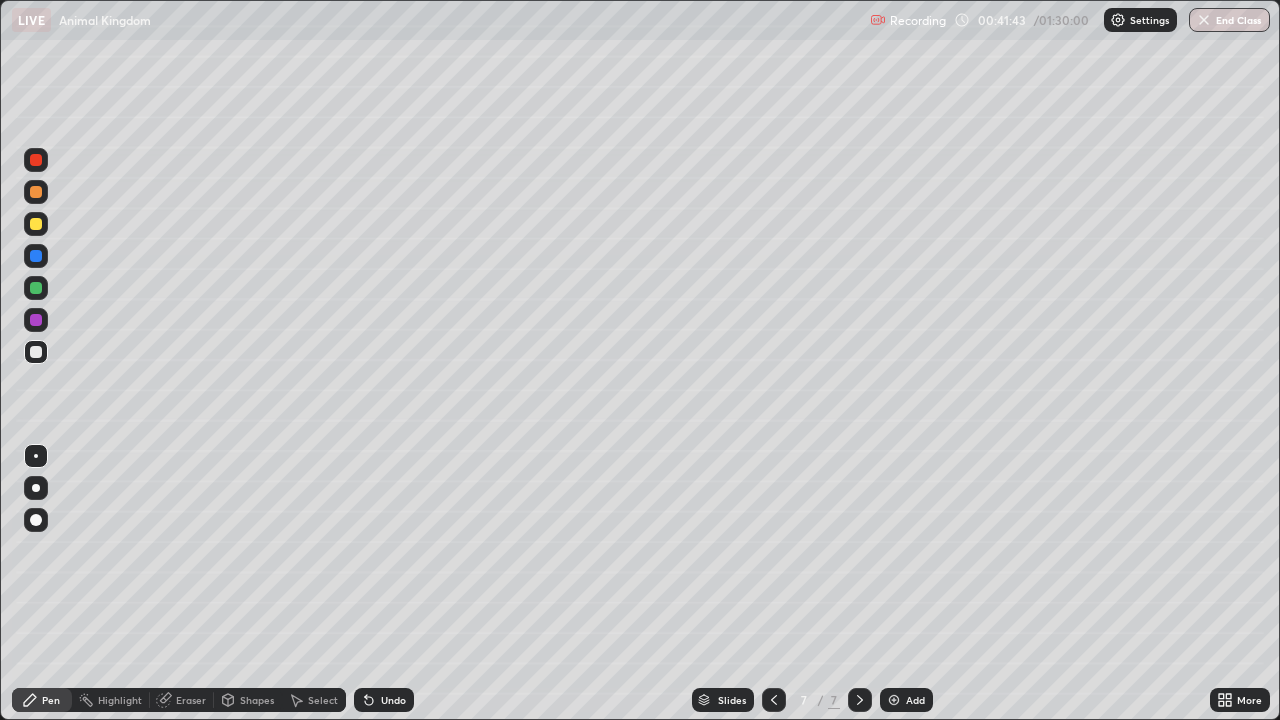 click at bounding box center [36, 352] 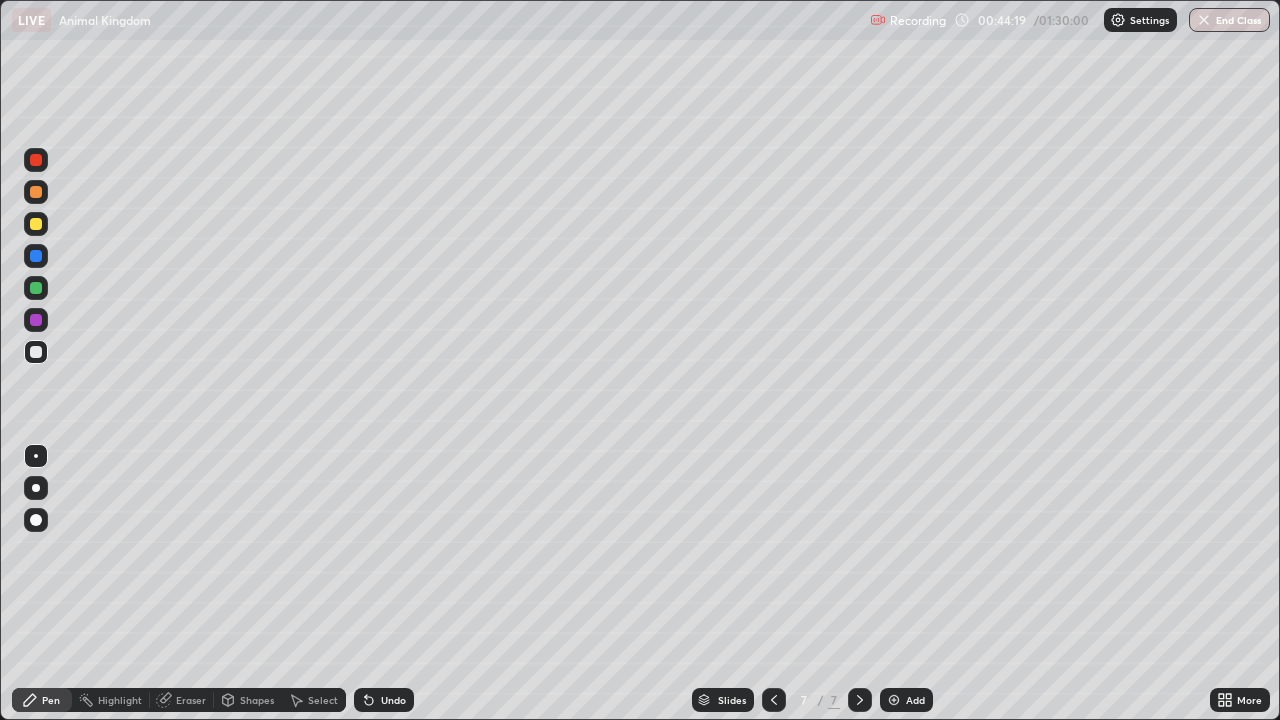 click on "Slides 7 / 7 Add" at bounding box center [812, 700] 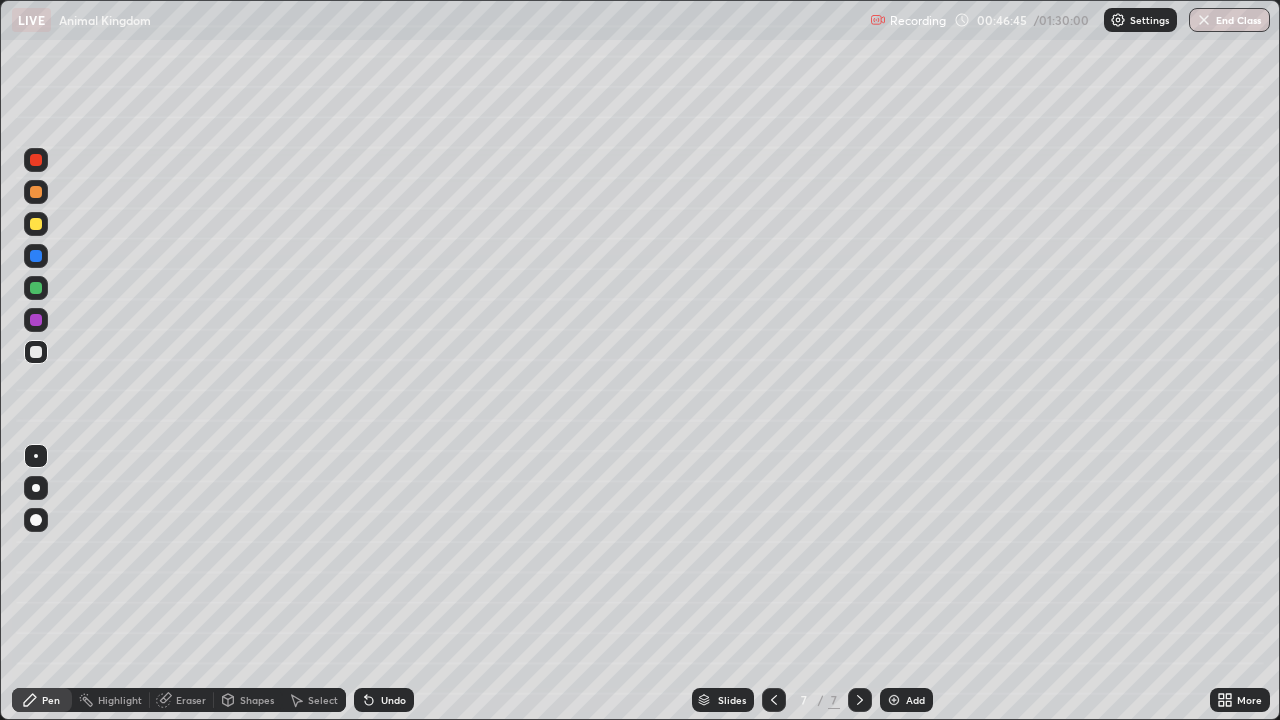 click on "Undo" at bounding box center (393, 700) 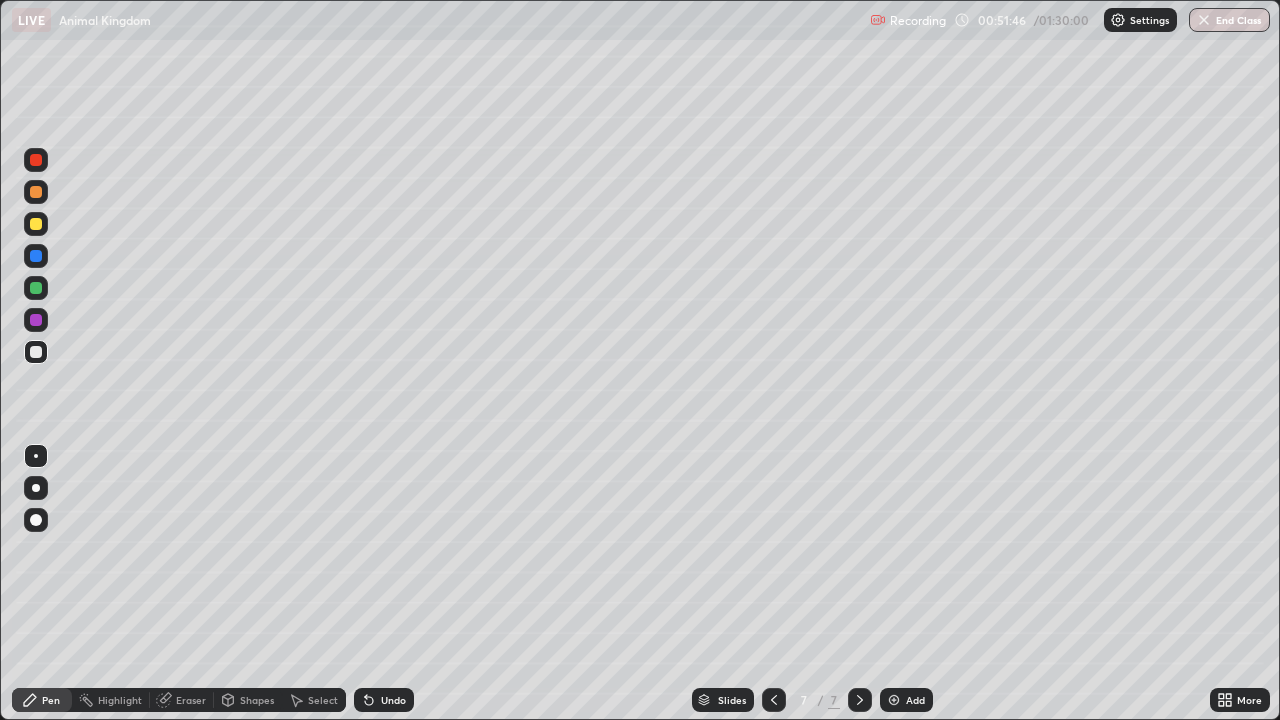 click on "Undo" at bounding box center [393, 700] 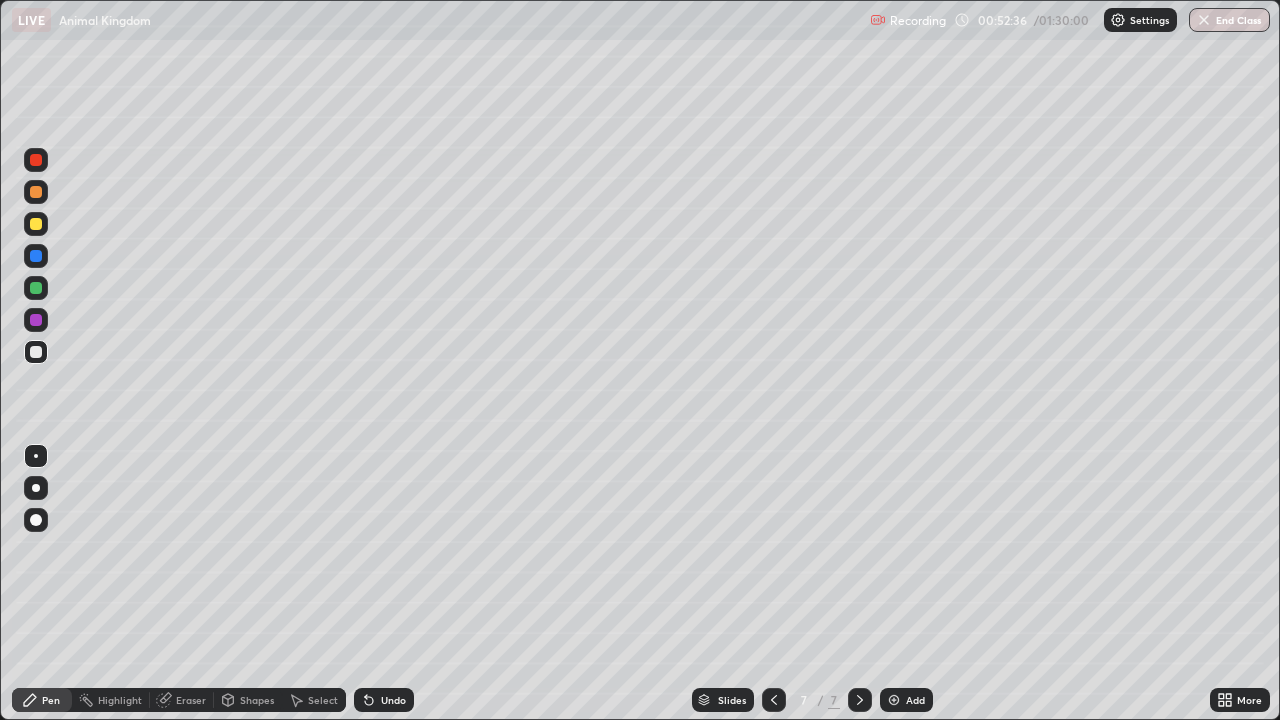 click at bounding box center [894, 700] 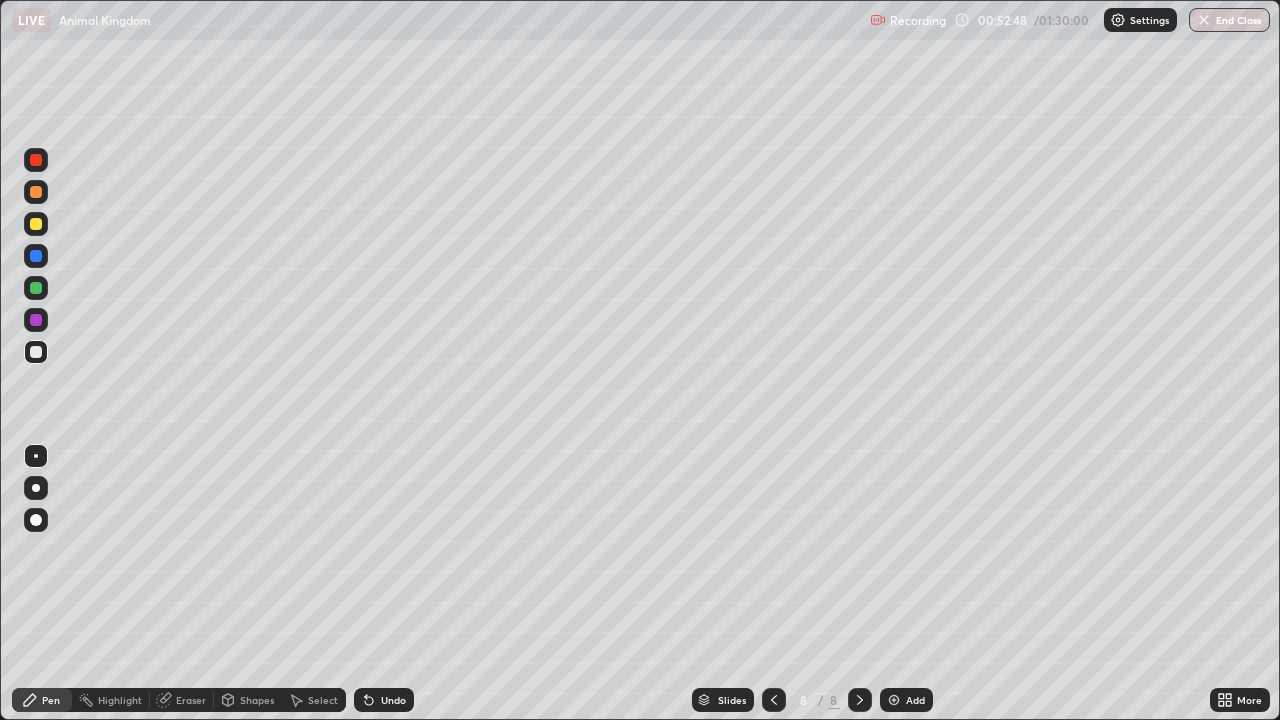 click at bounding box center [36, 192] 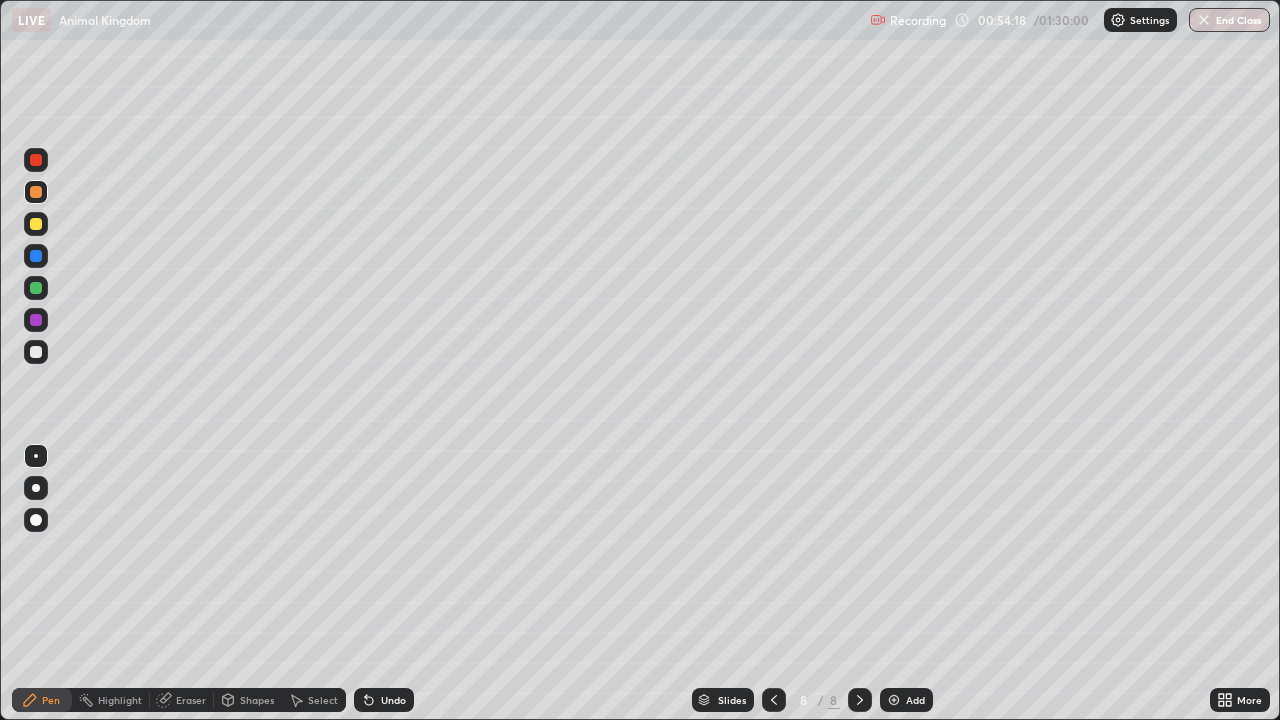 click at bounding box center [36, 352] 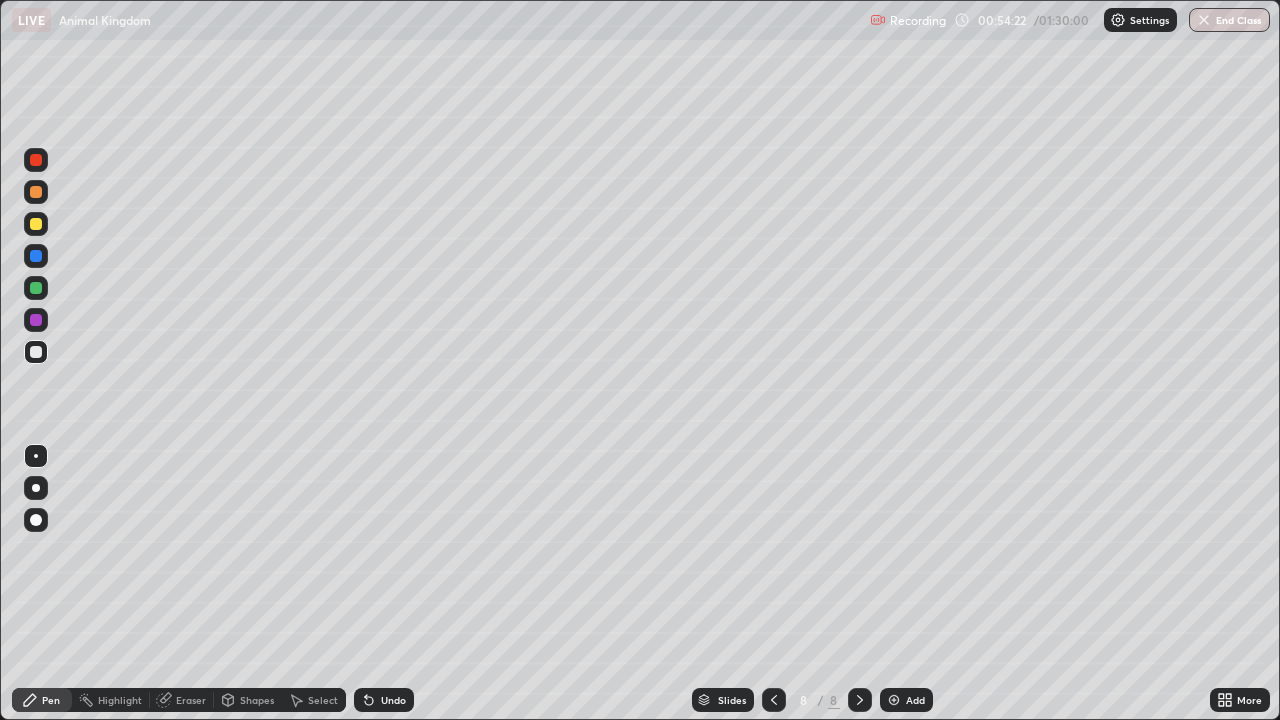 click on "Undo" at bounding box center (393, 700) 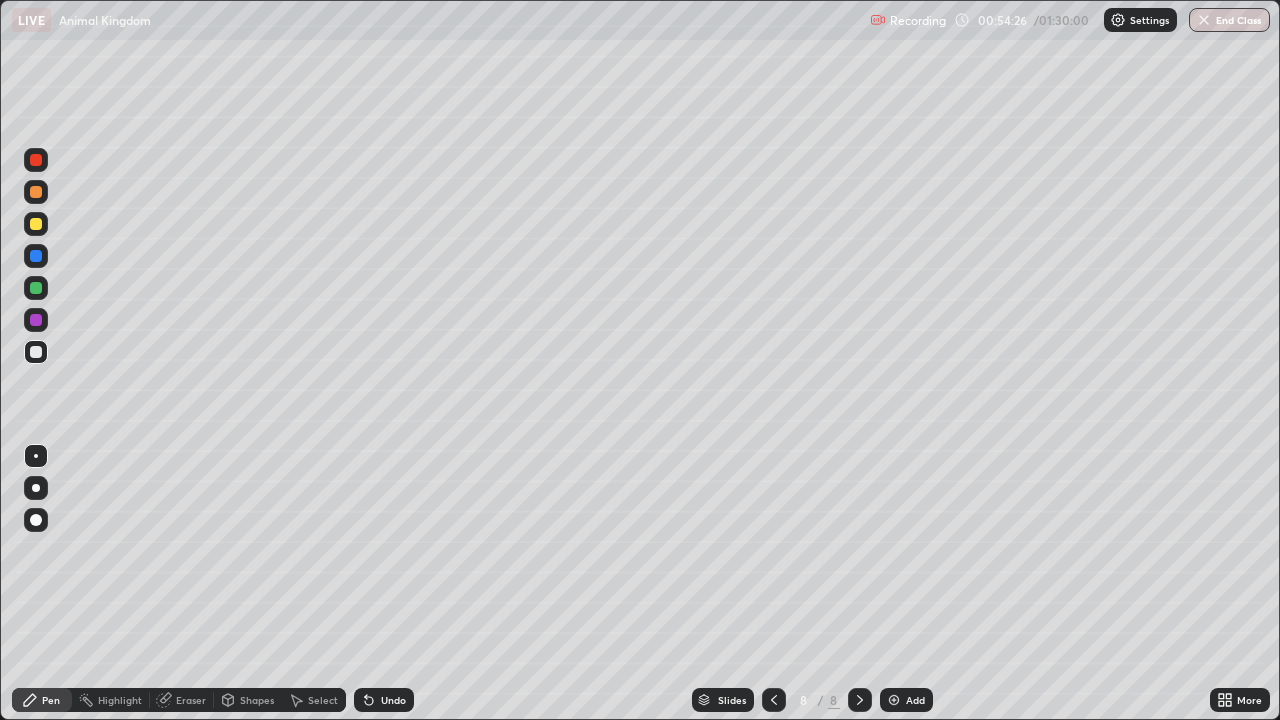click 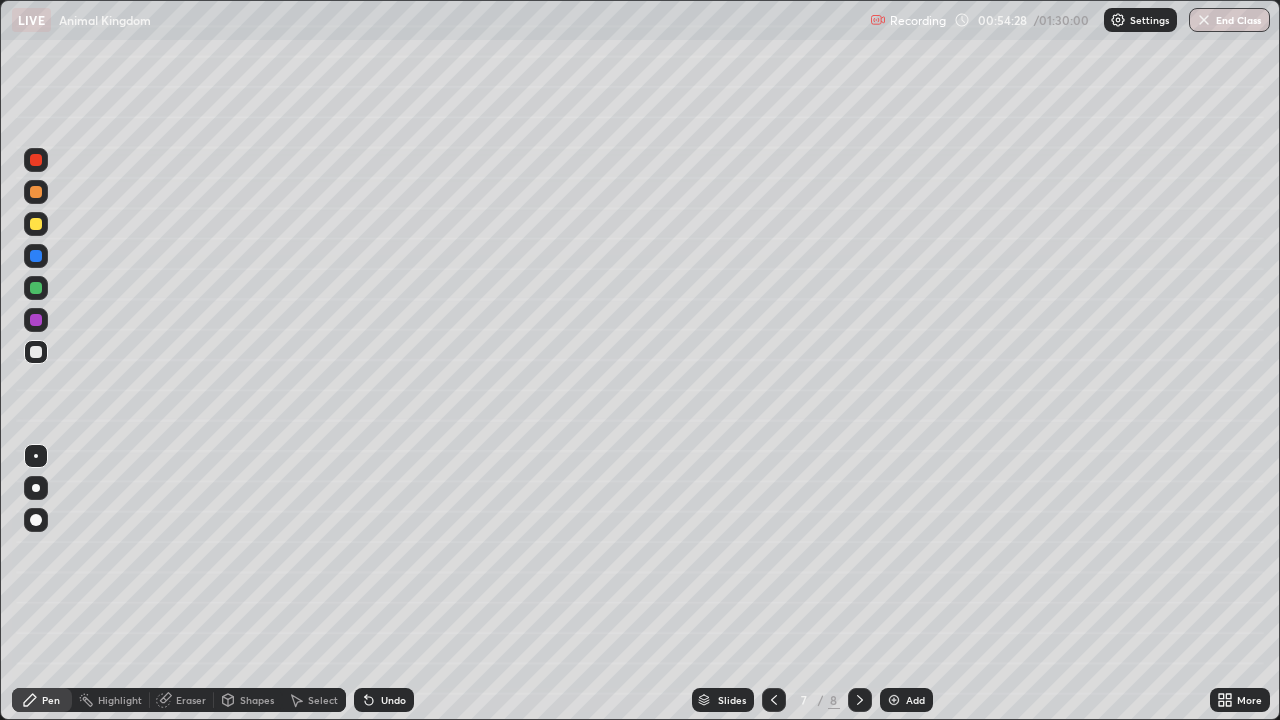 click 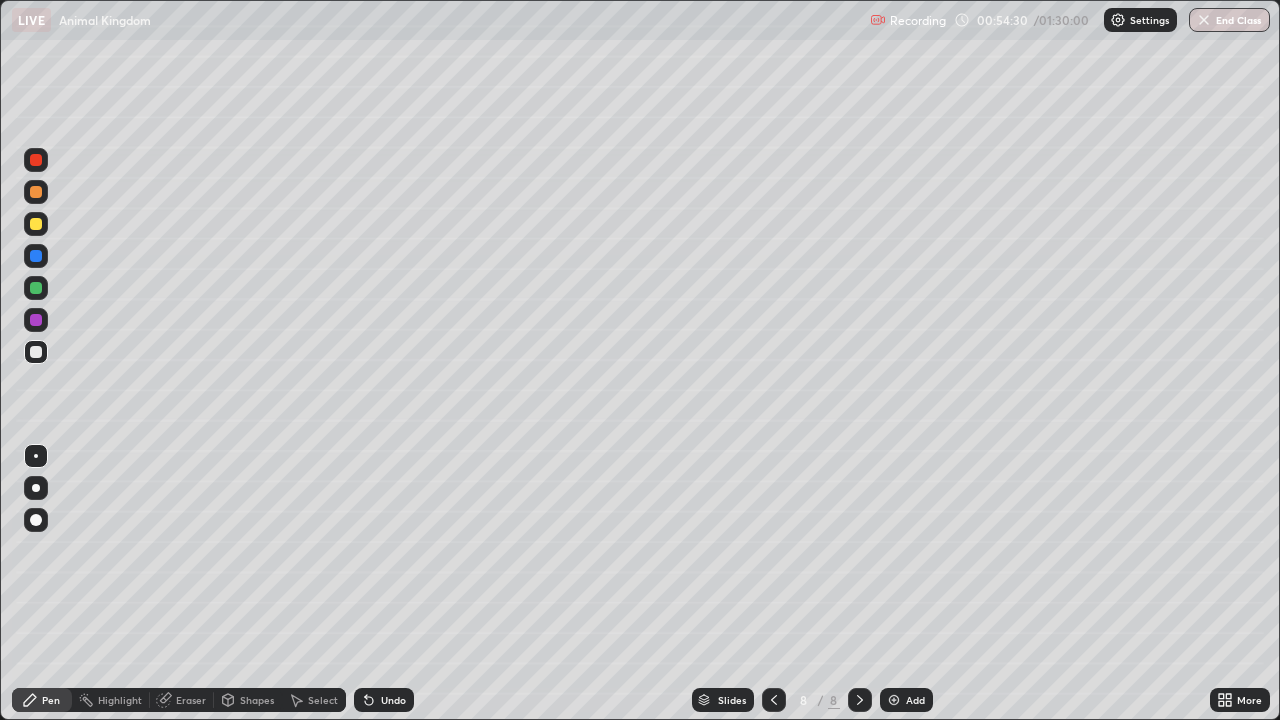 click at bounding box center (36, 456) 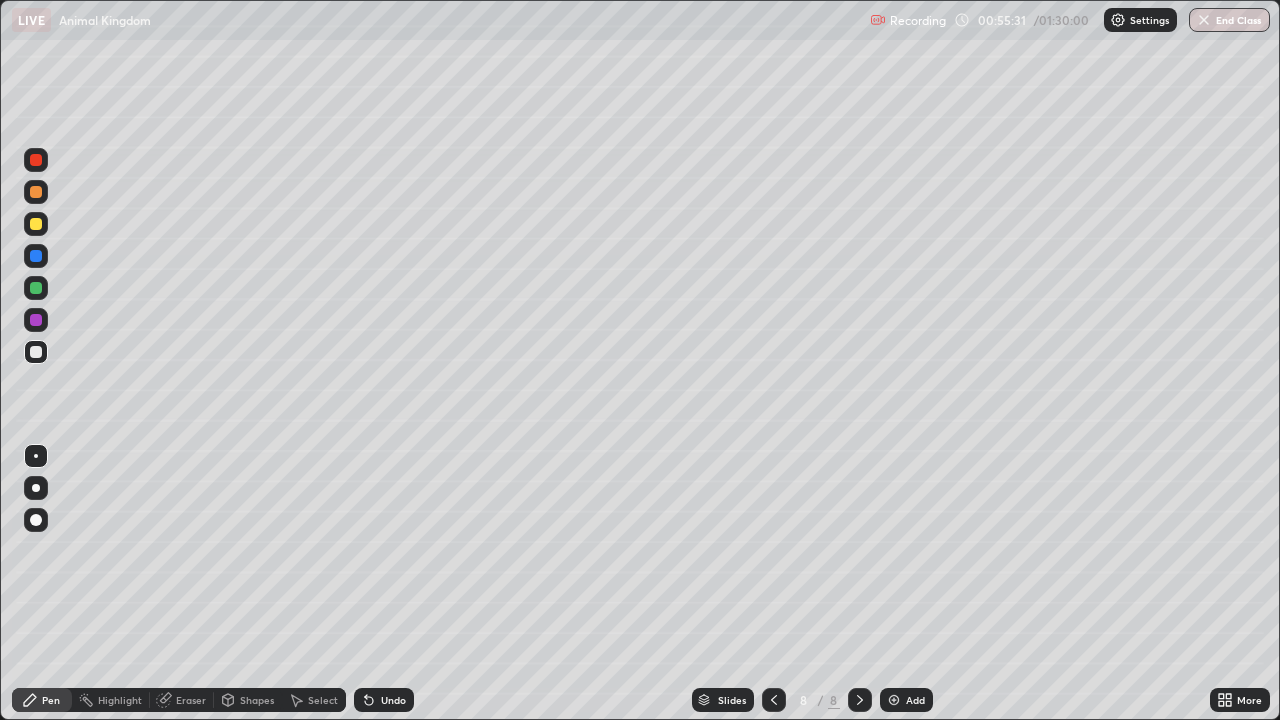 click 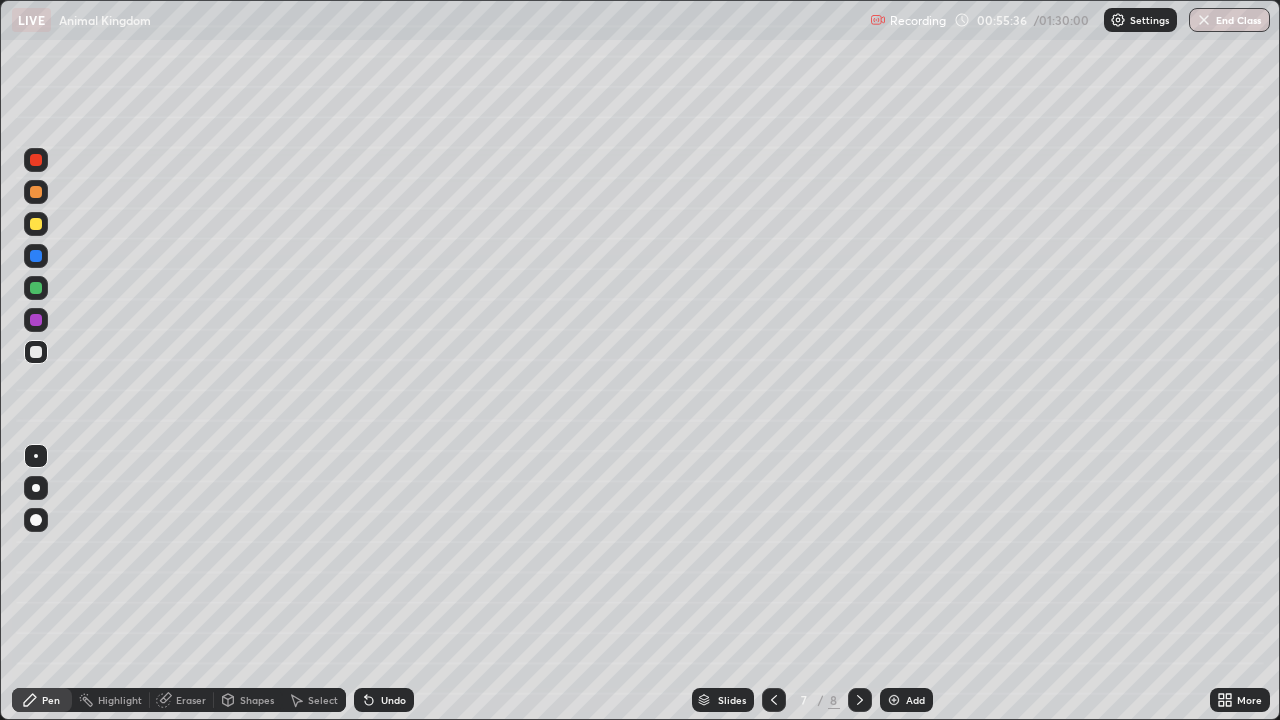 click at bounding box center [860, 700] 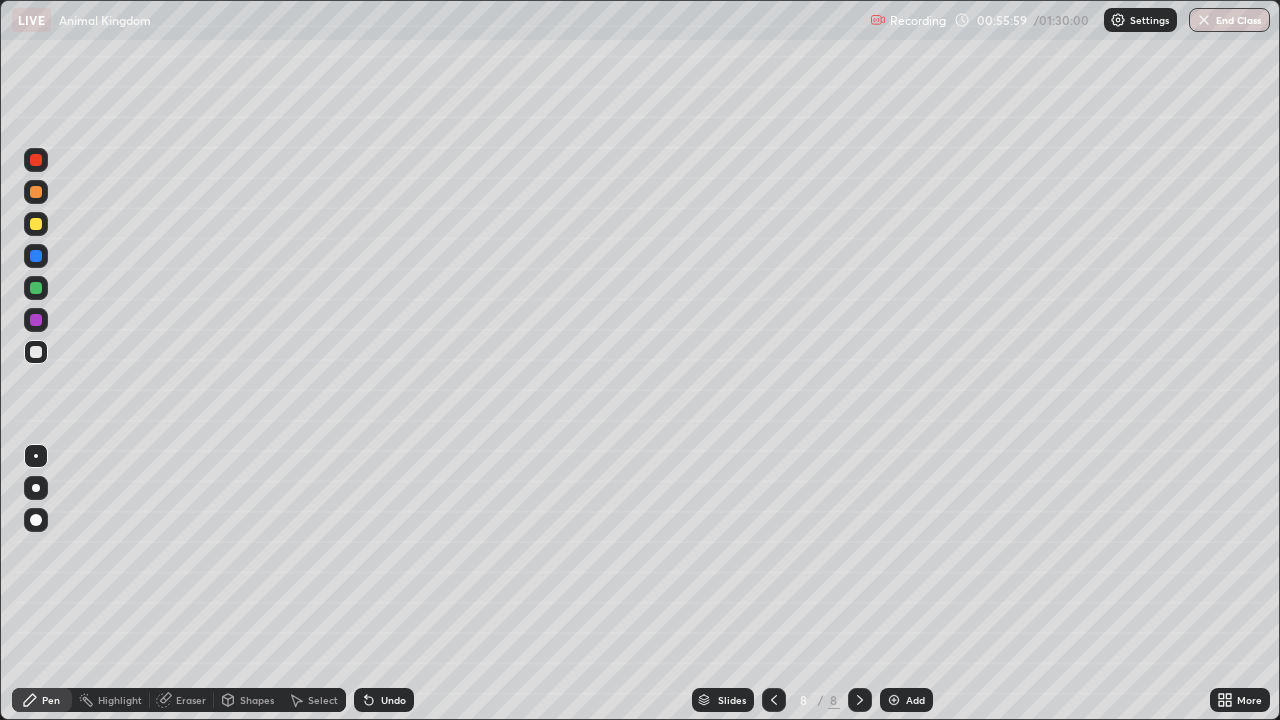 click at bounding box center (36, 192) 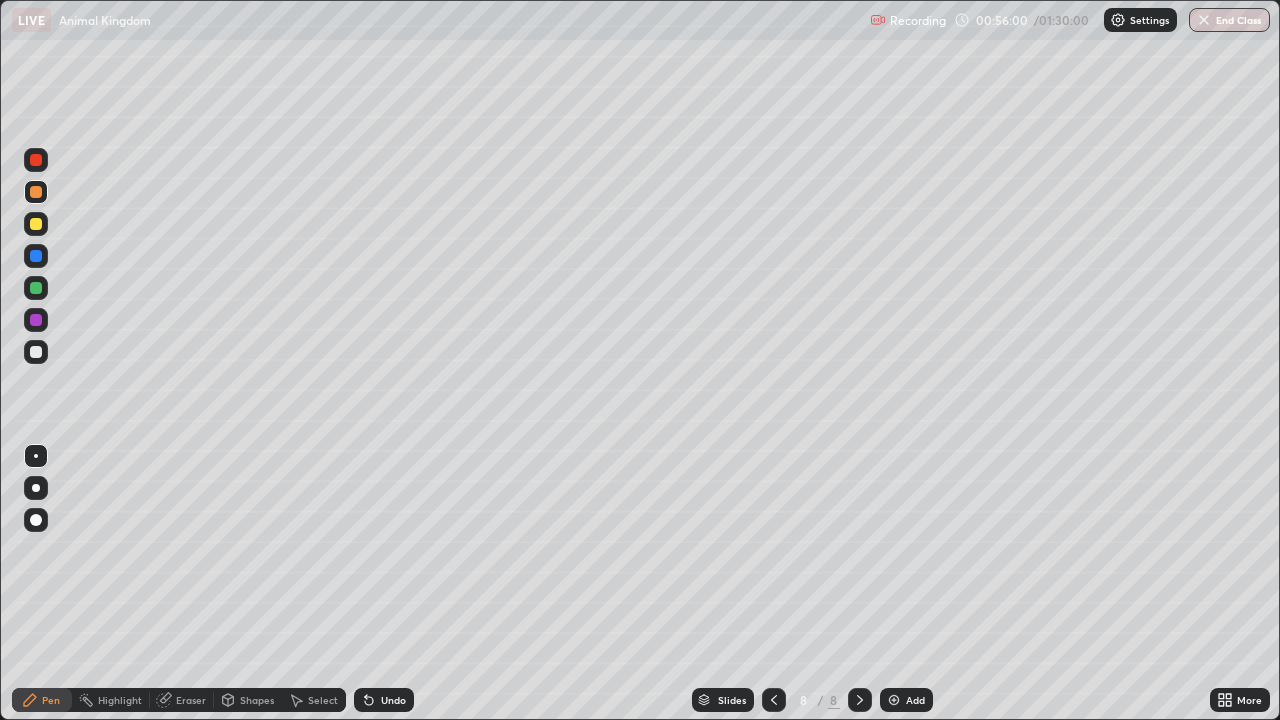 click at bounding box center (36, 192) 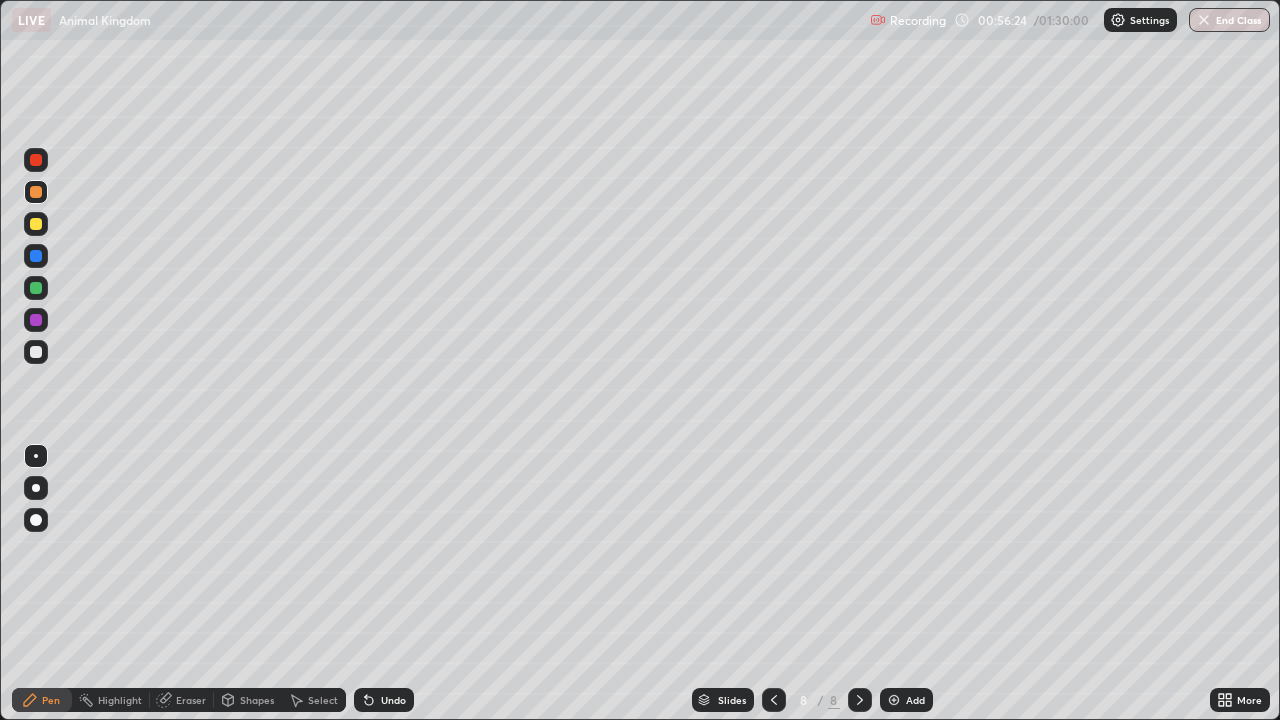 click at bounding box center [36, 352] 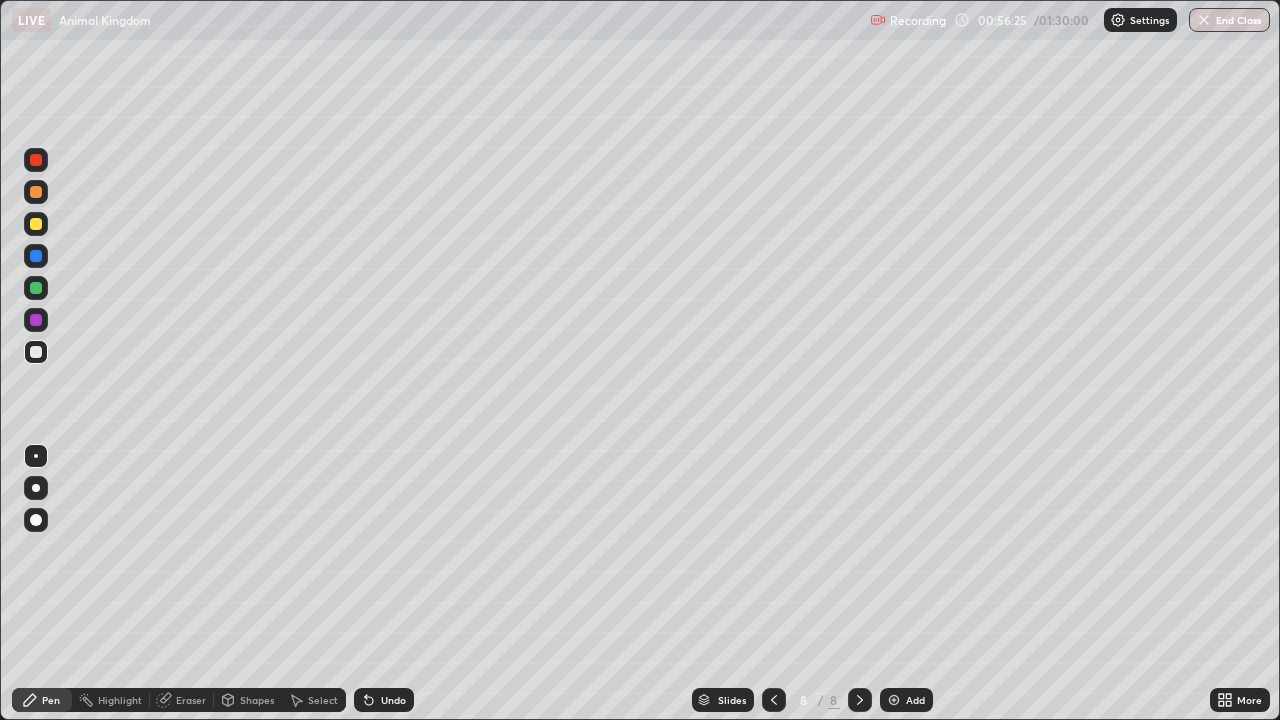 click at bounding box center [36, 352] 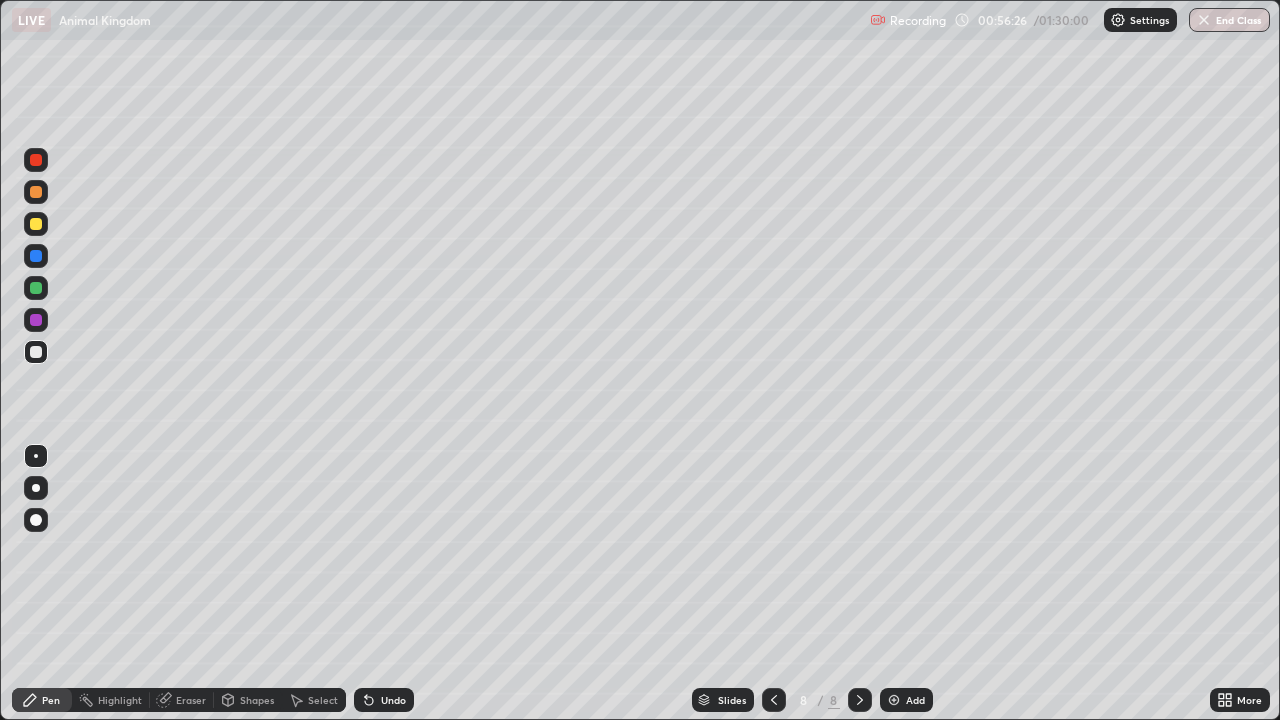 click at bounding box center (36, 352) 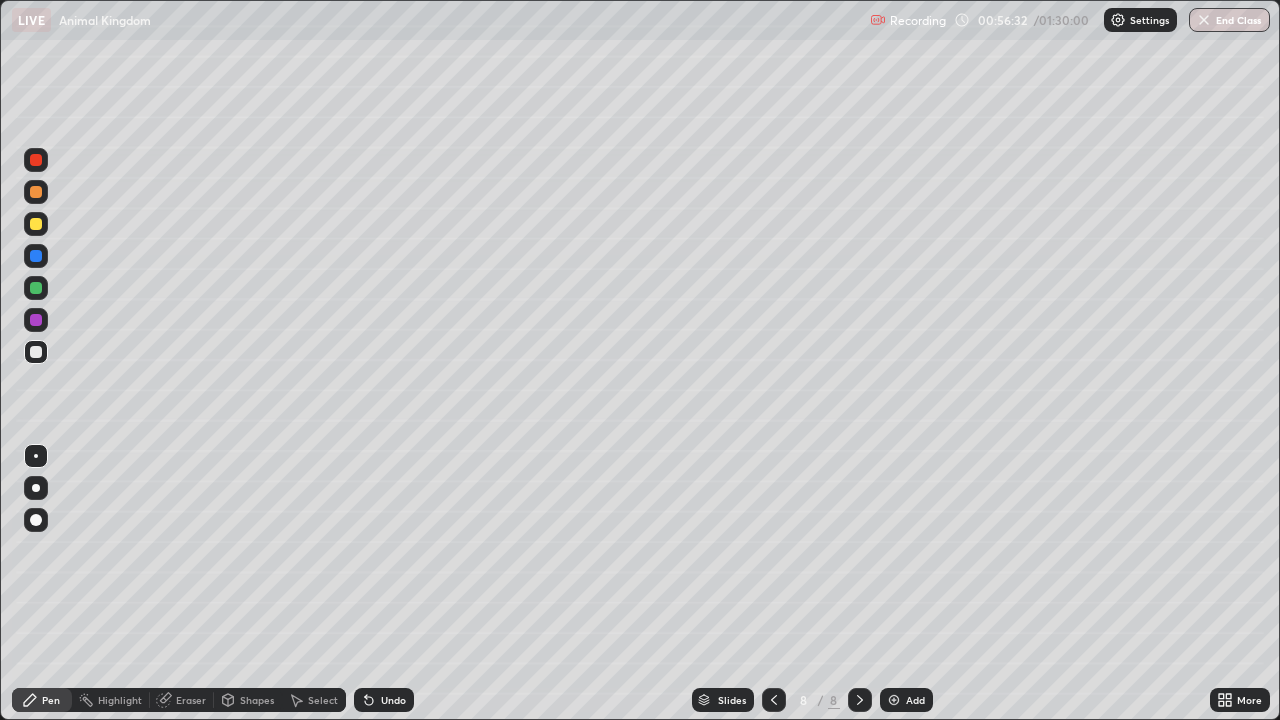 click on "Eraser" at bounding box center [191, 700] 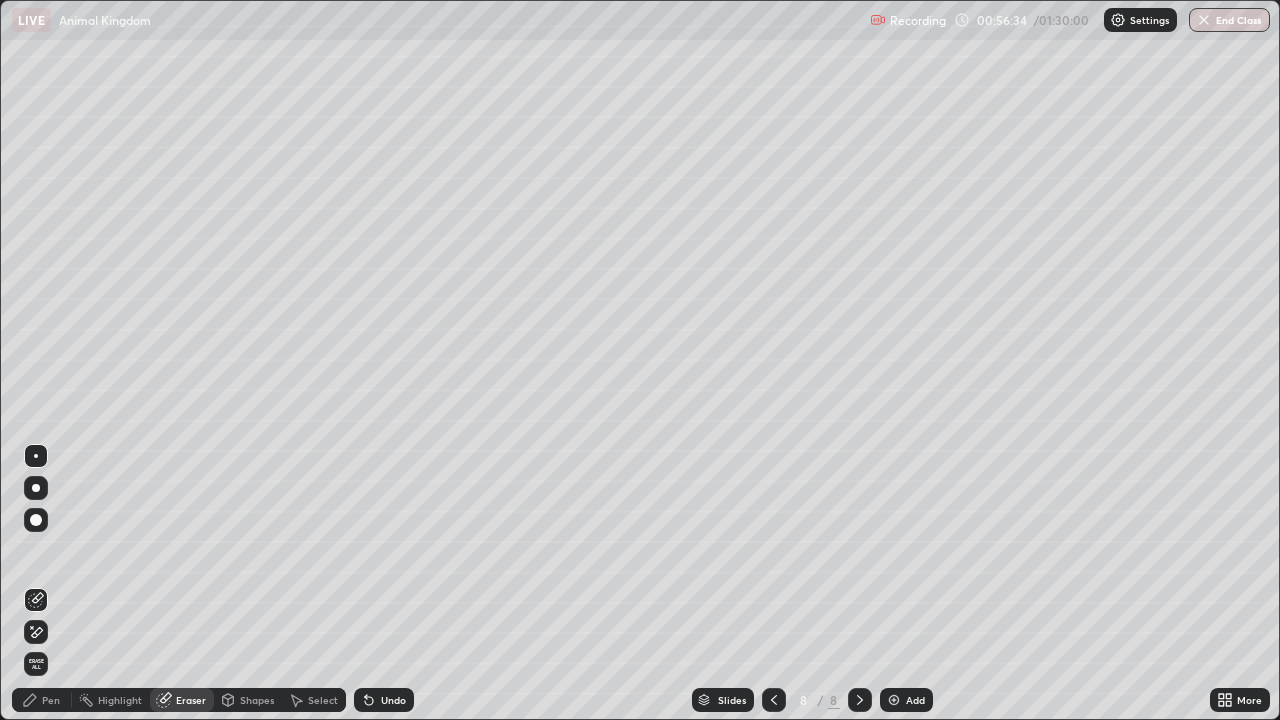click on "Pen" at bounding box center [51, 700] 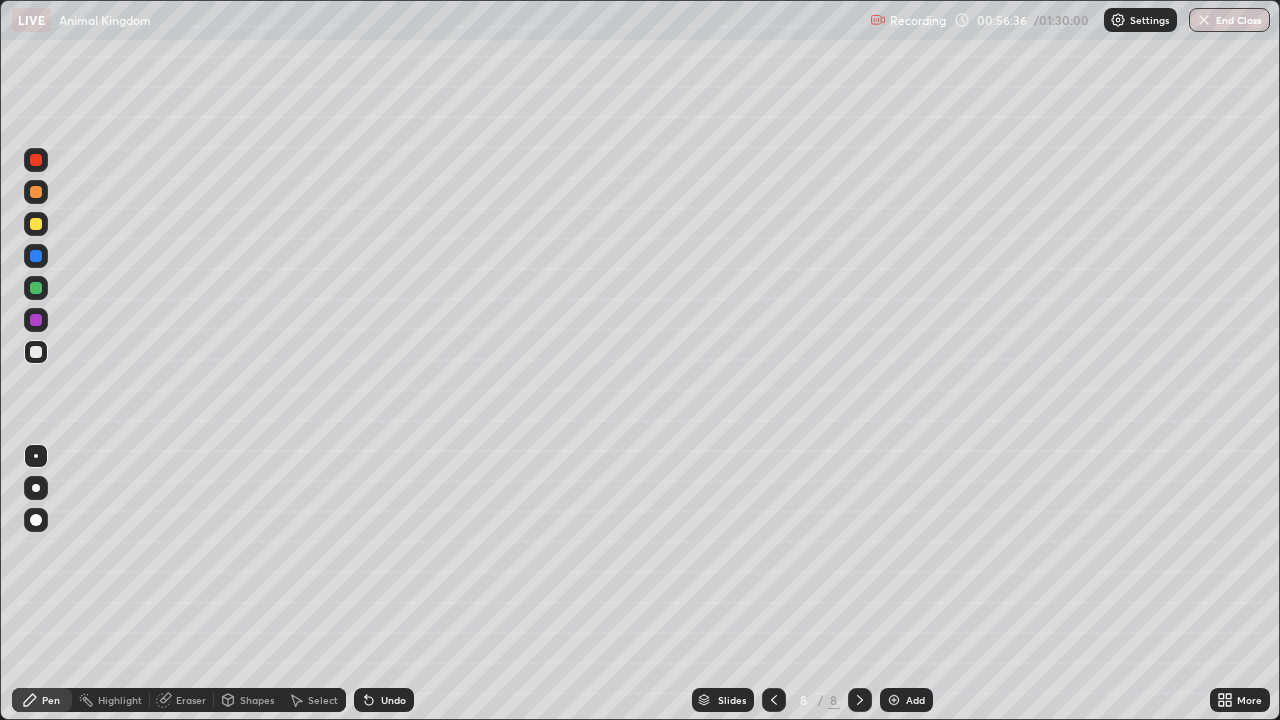 click at bounding box center (36, 192) 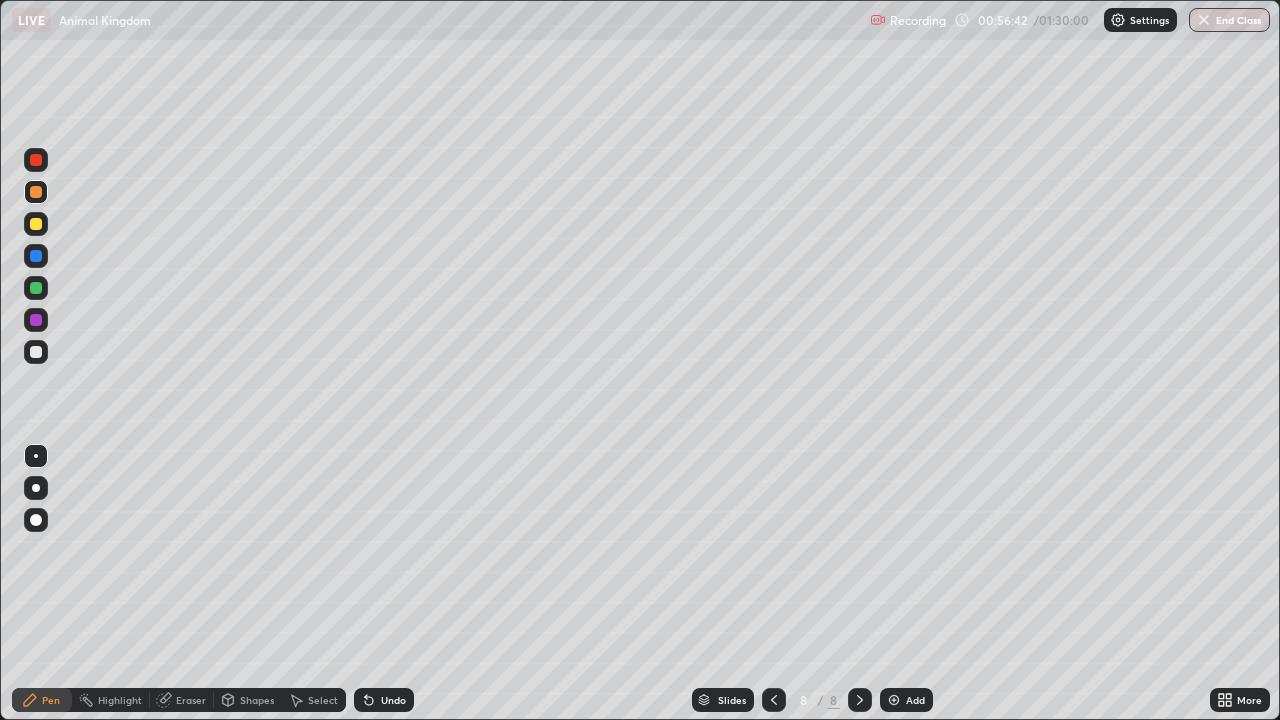 click at bounding box center (36, 352) 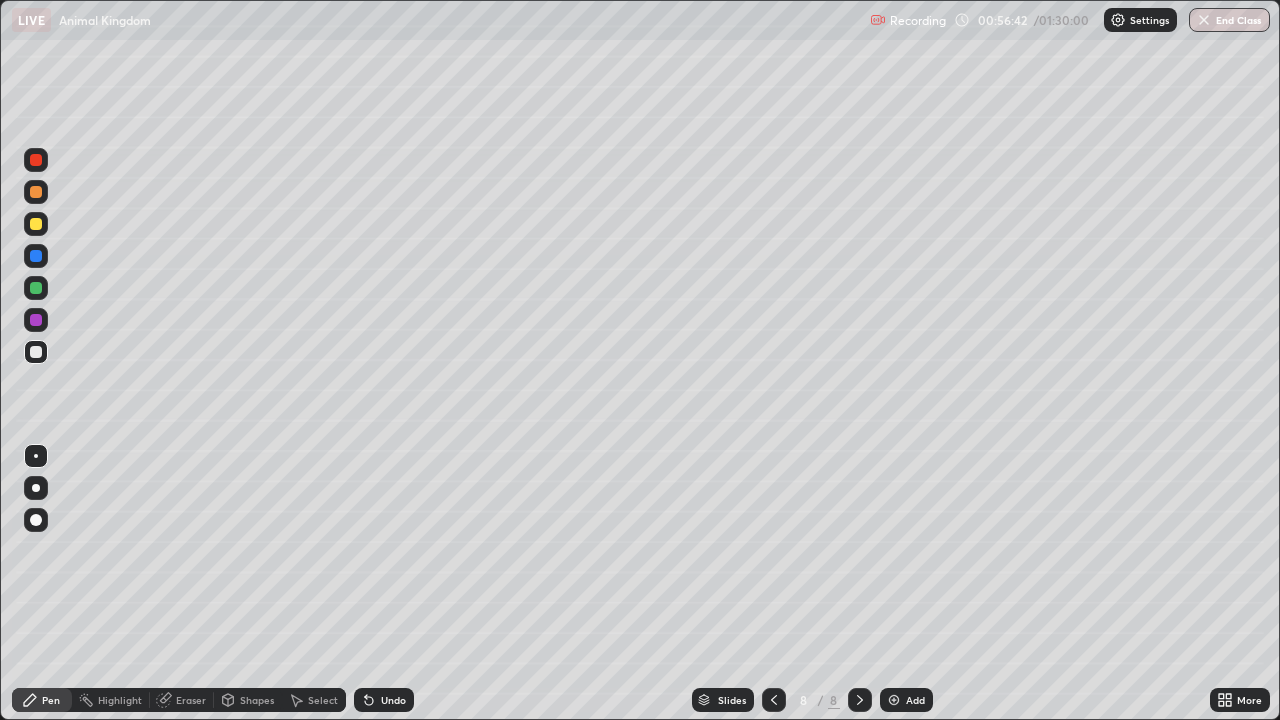 click at bounding box center [36, 352] 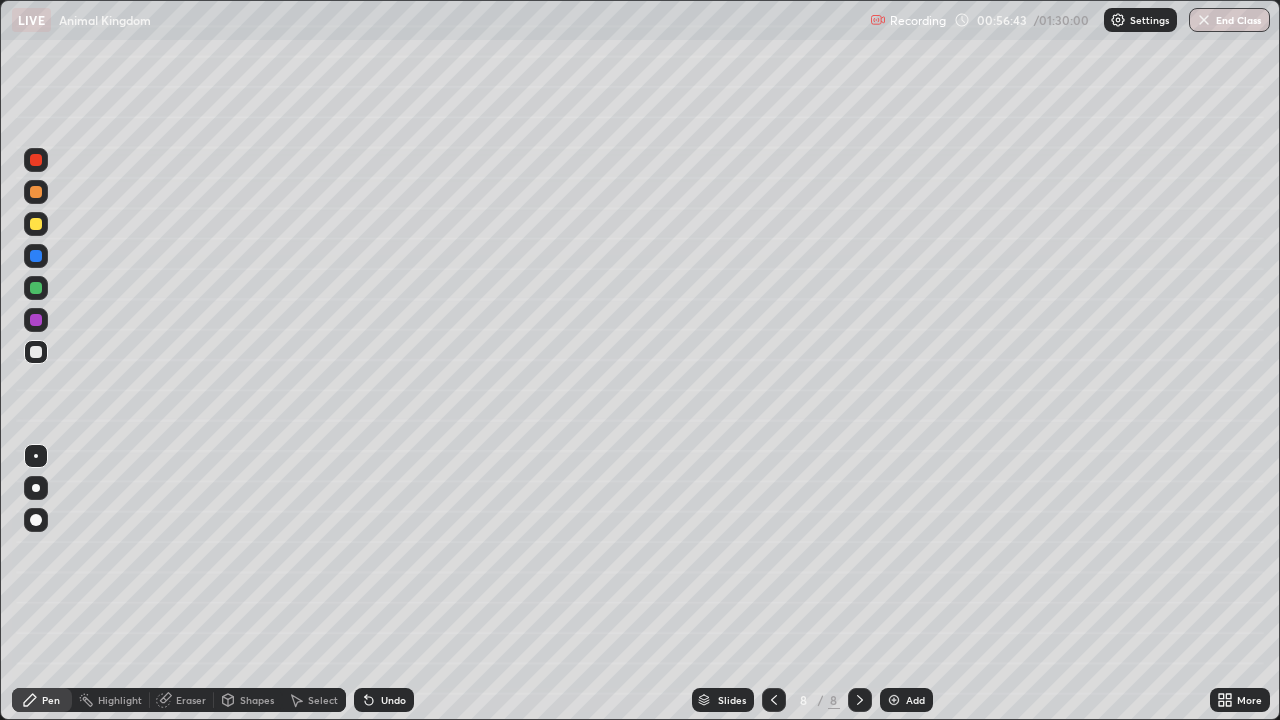 click at bounding box center (36, 352) 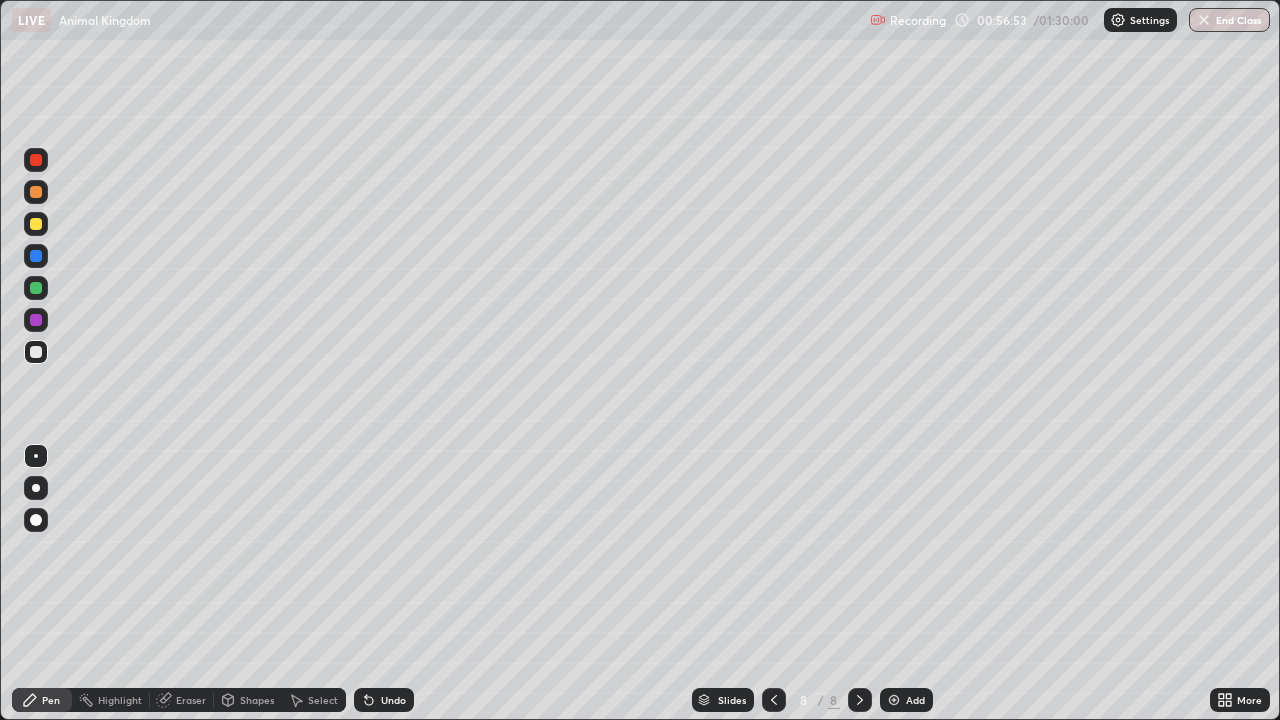 click at bounding box center [774, 700] 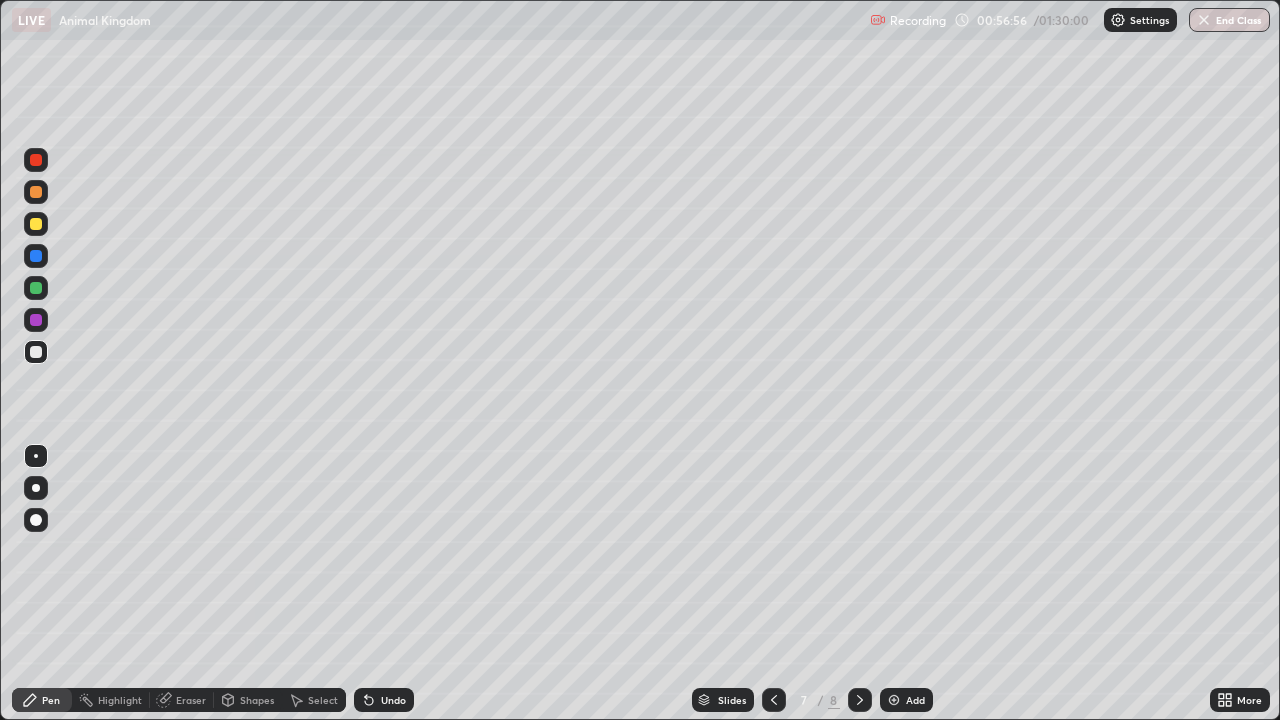 click 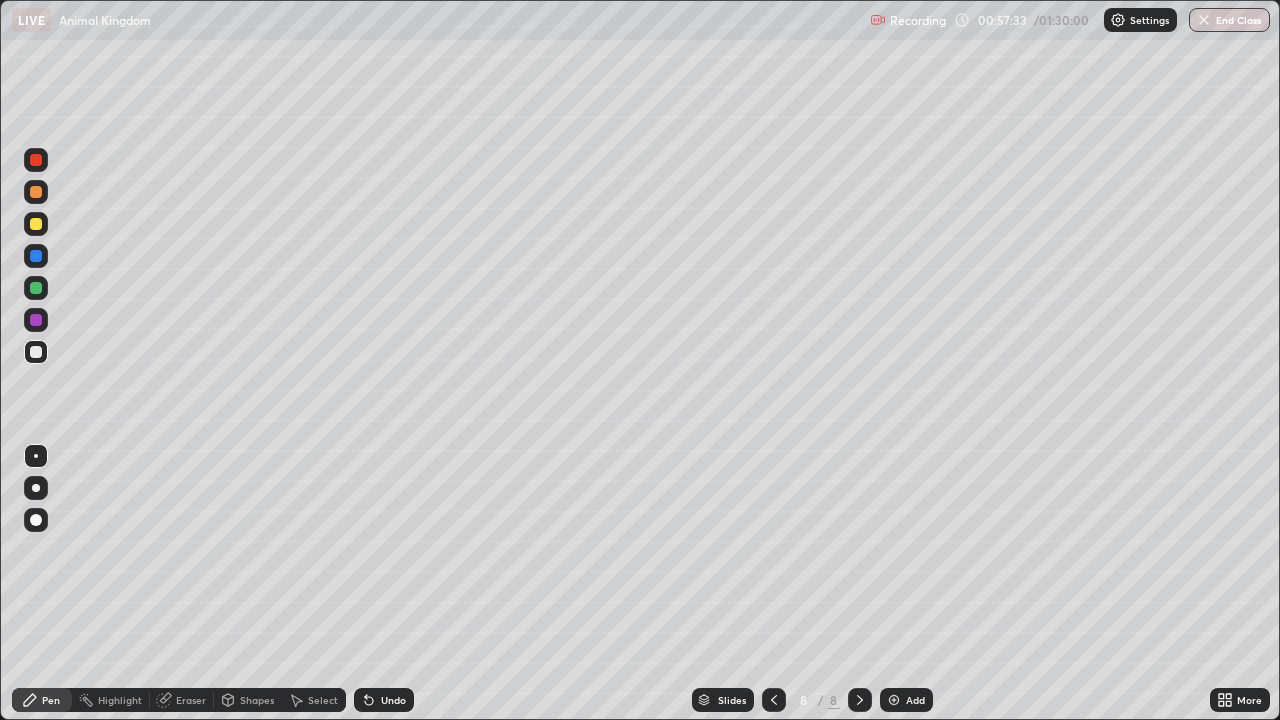 click on "Undo" at bounding box center (393, 700) 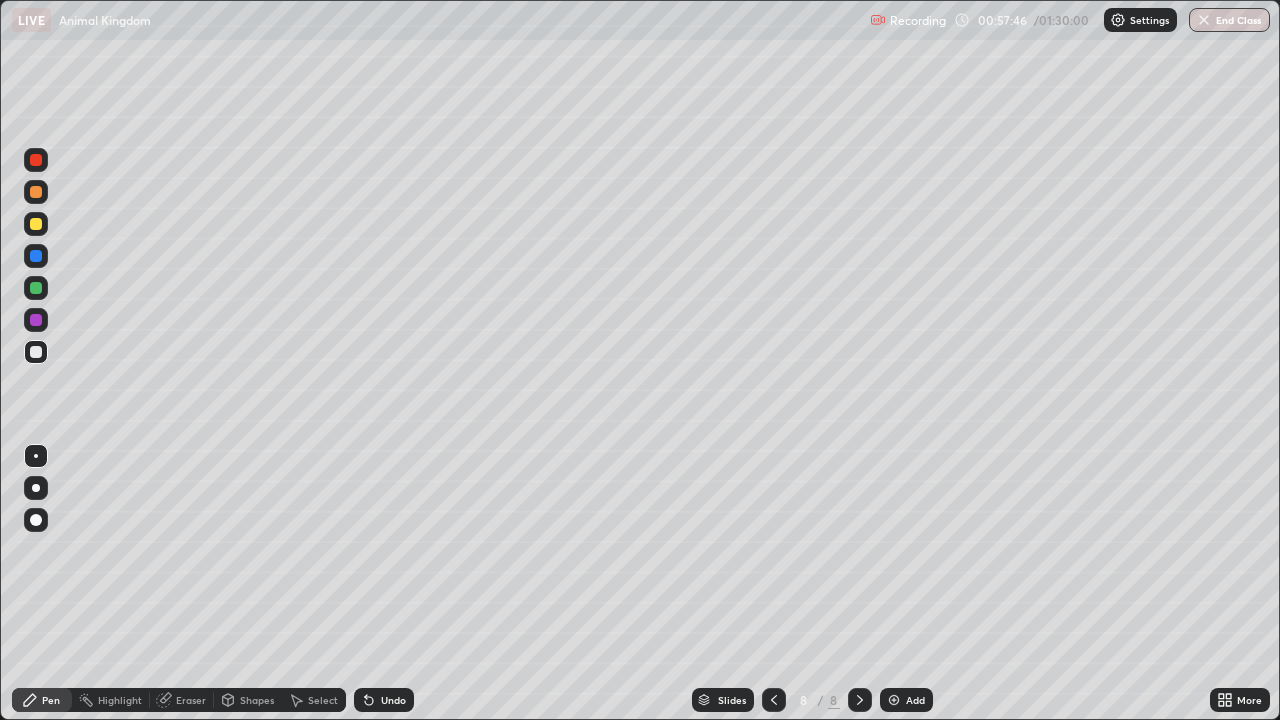 click on "Undo" at bounding box center [393, 700] 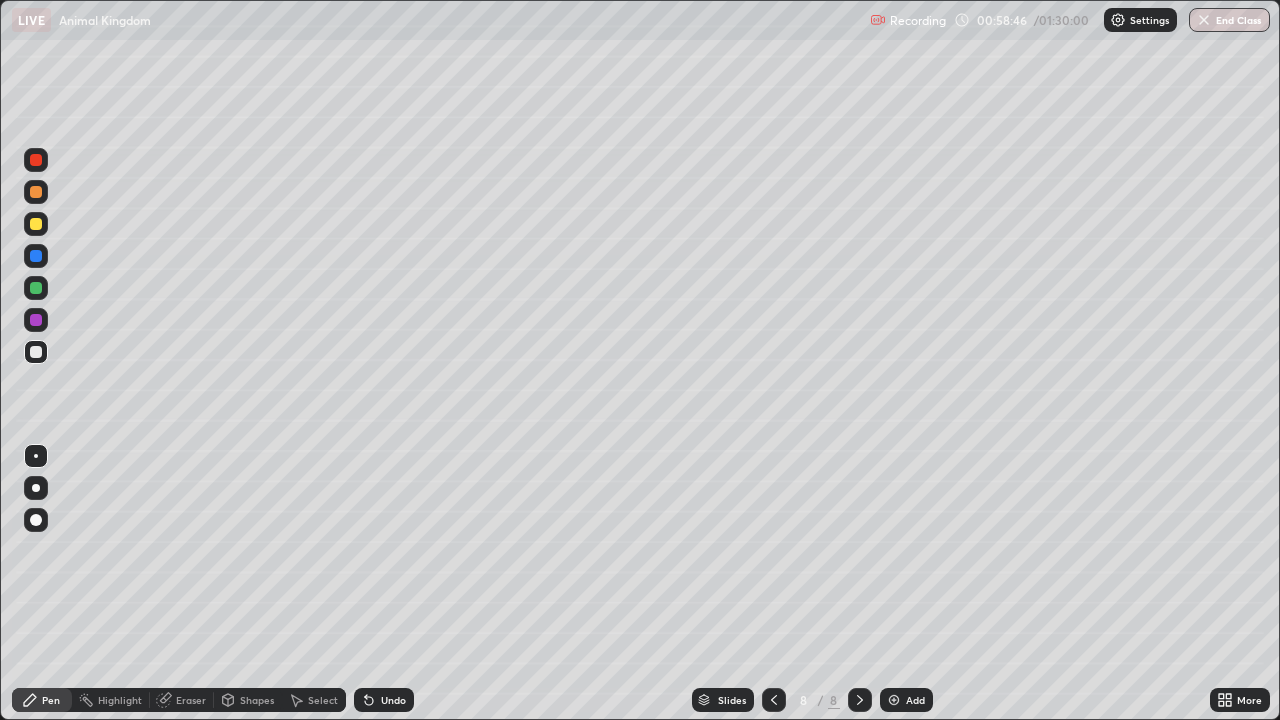 click on "Undo" at bounding box center (393, 700) 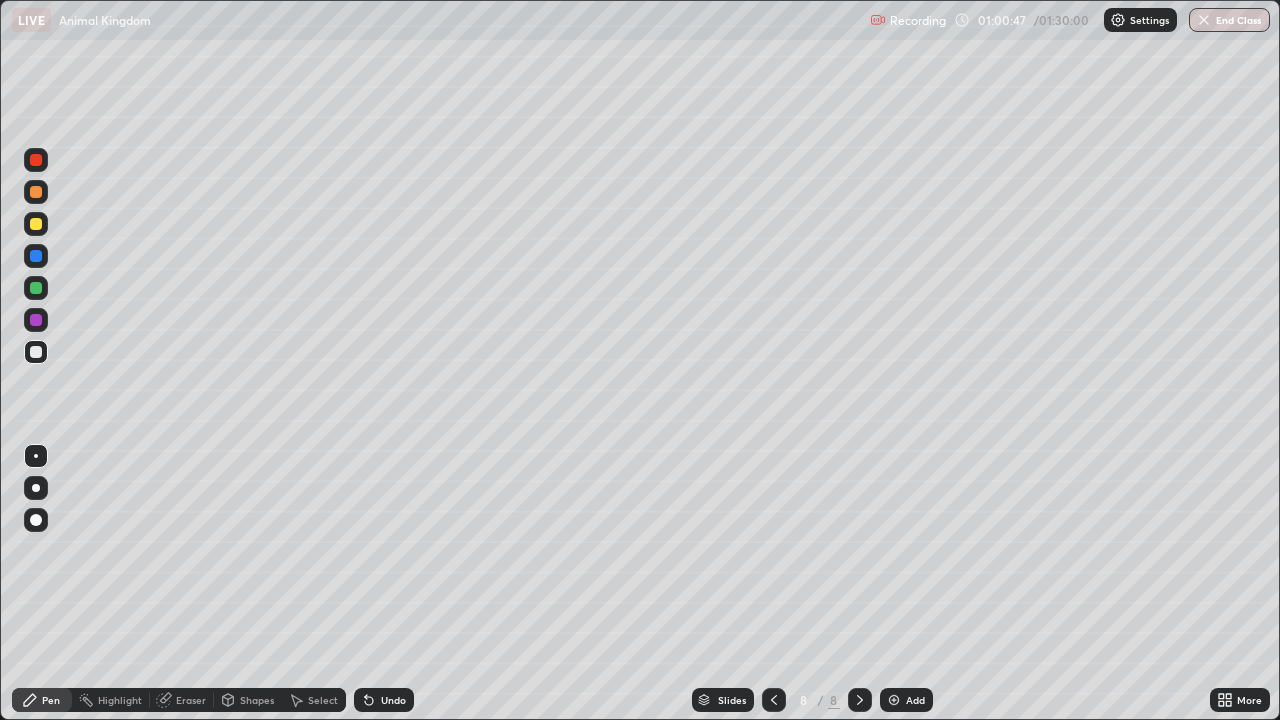 click on "Undo" at bounding box center [380, 700] 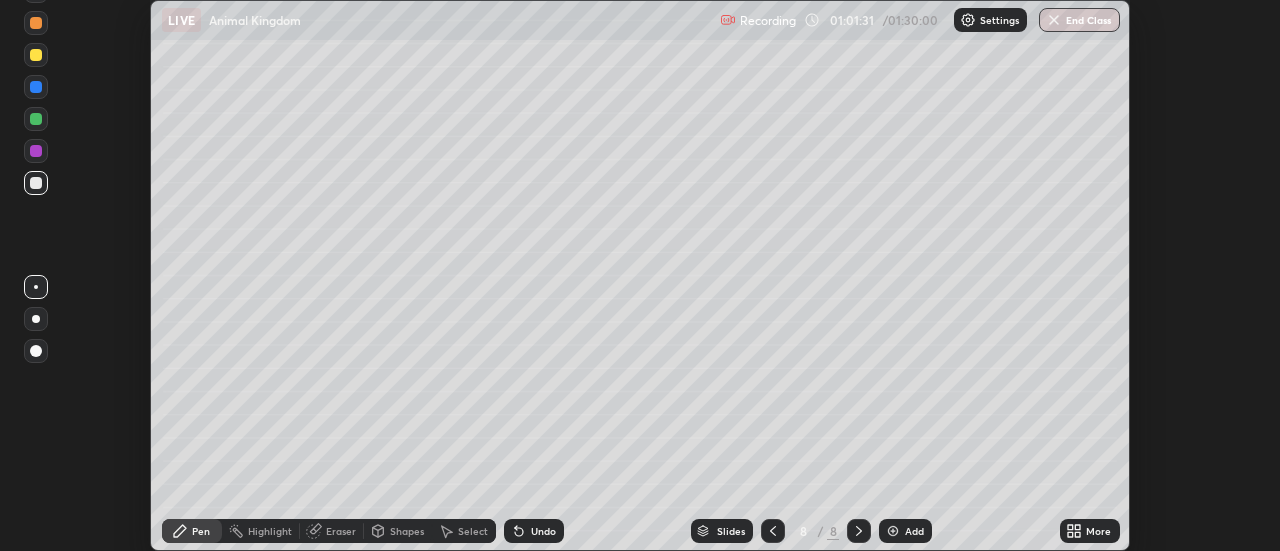 scroll, scrollTop: 551, scrollLeft: 1280, axis: both 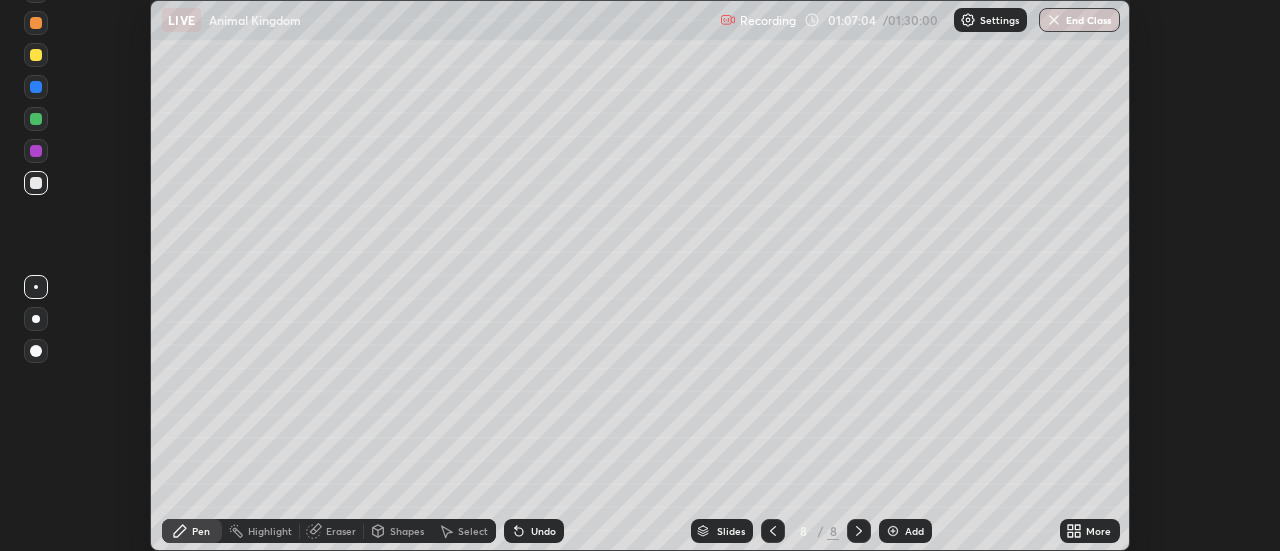 click 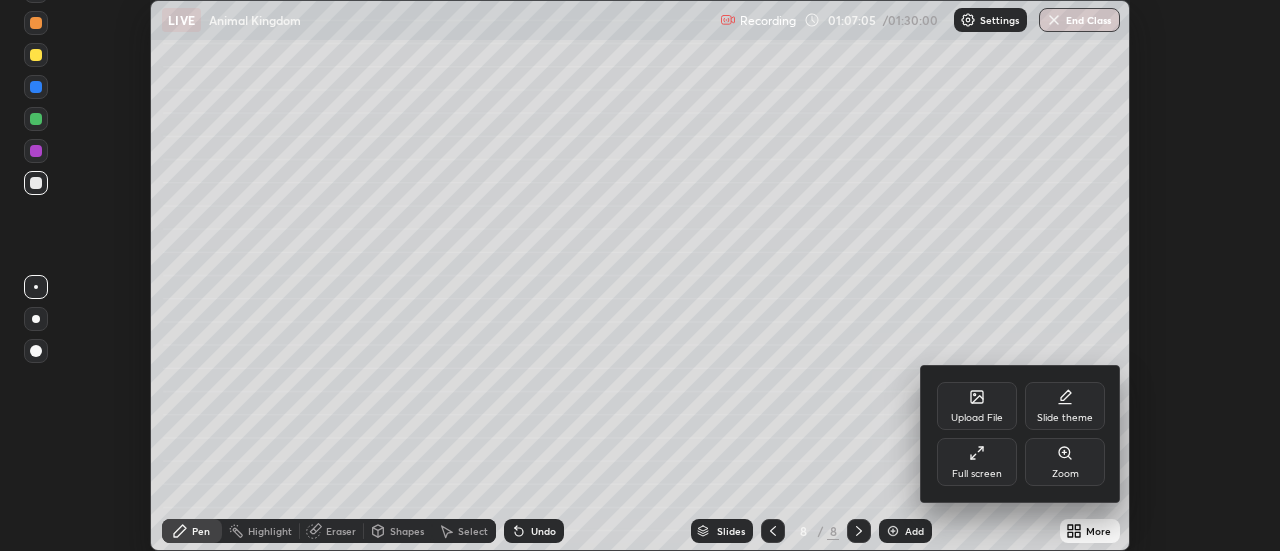 click on "Full screen" at bounding box center [977, 474] 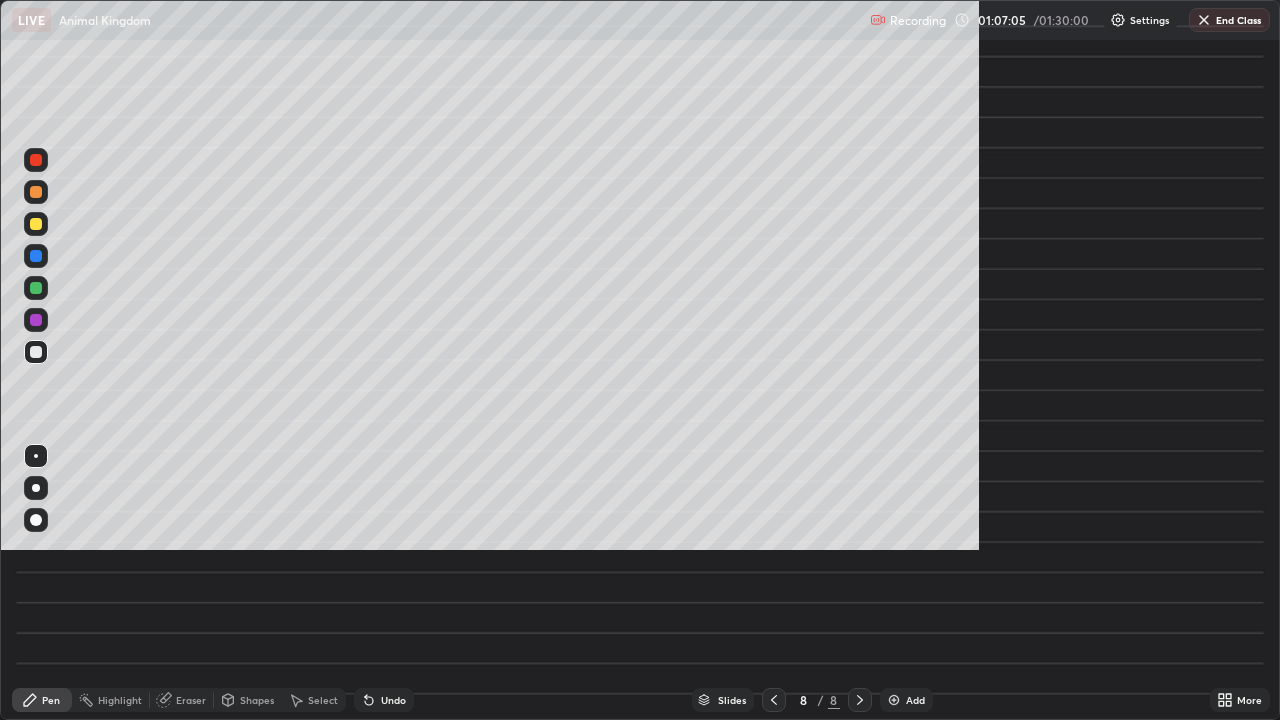 scroll, scrollTop: 99280, scrollLeft: 98720, axis: both 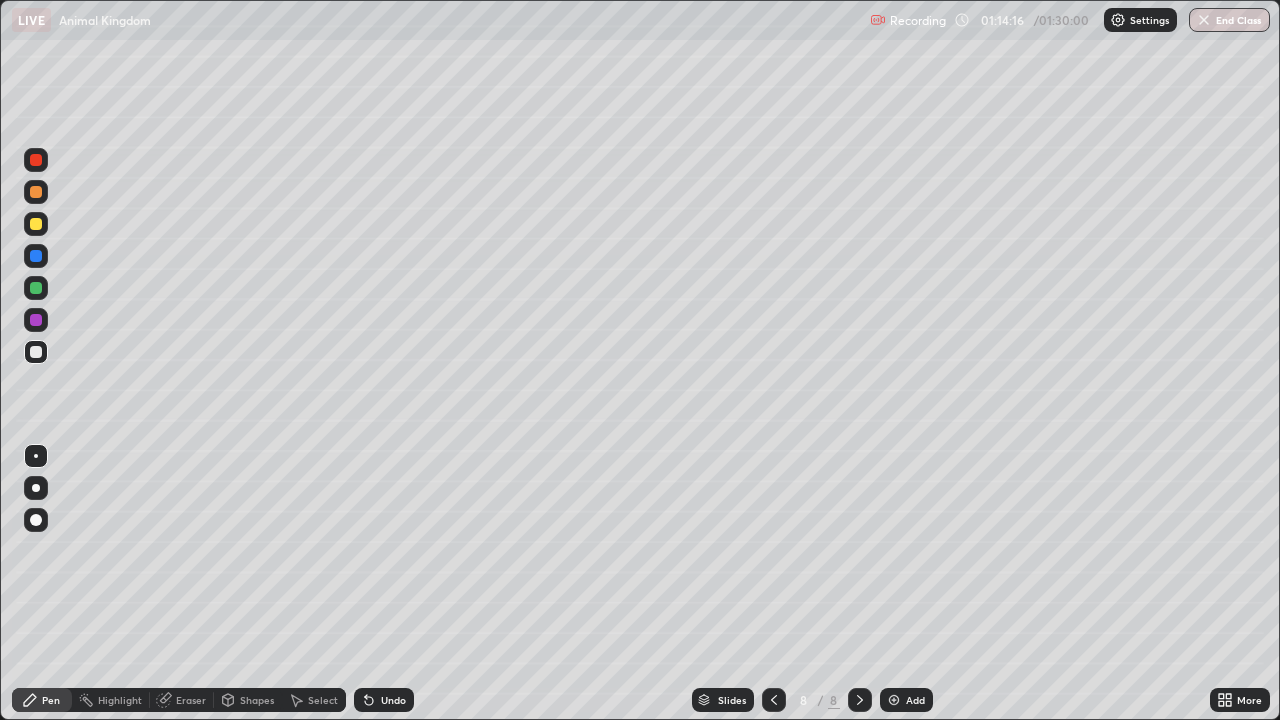 click at bounding box center (894, 700) 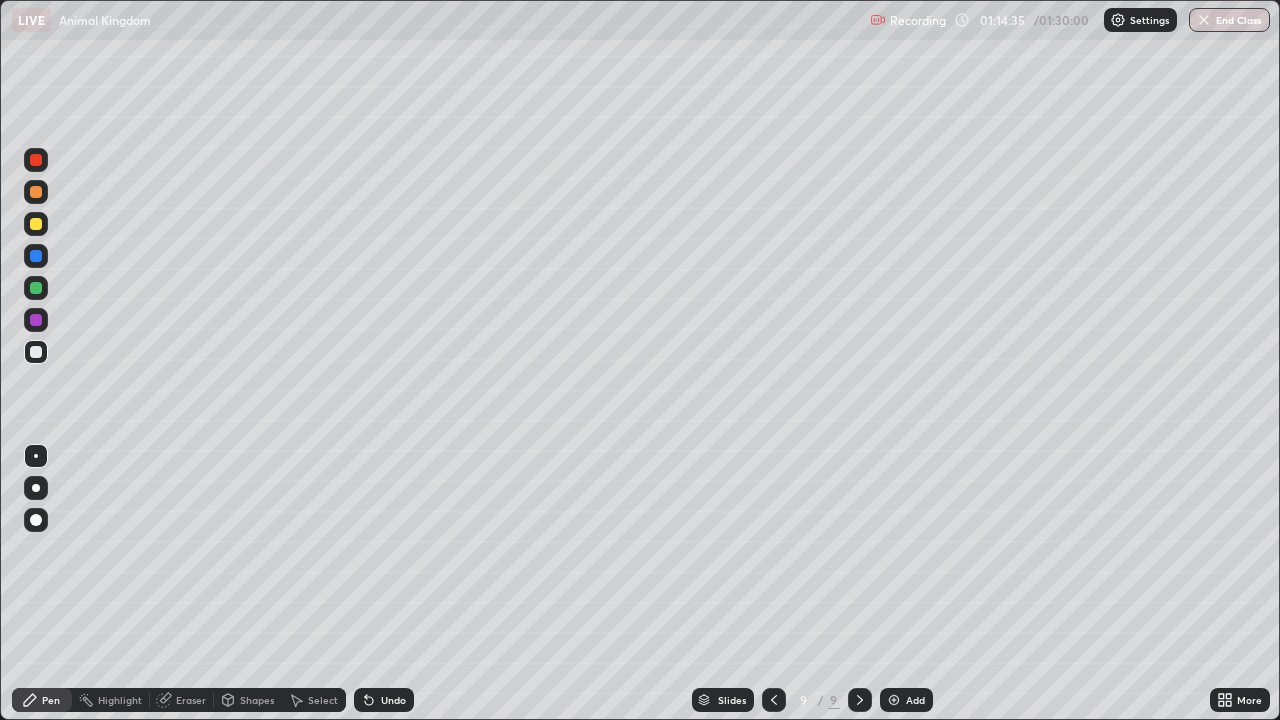 click at bounding box center [36, 224] 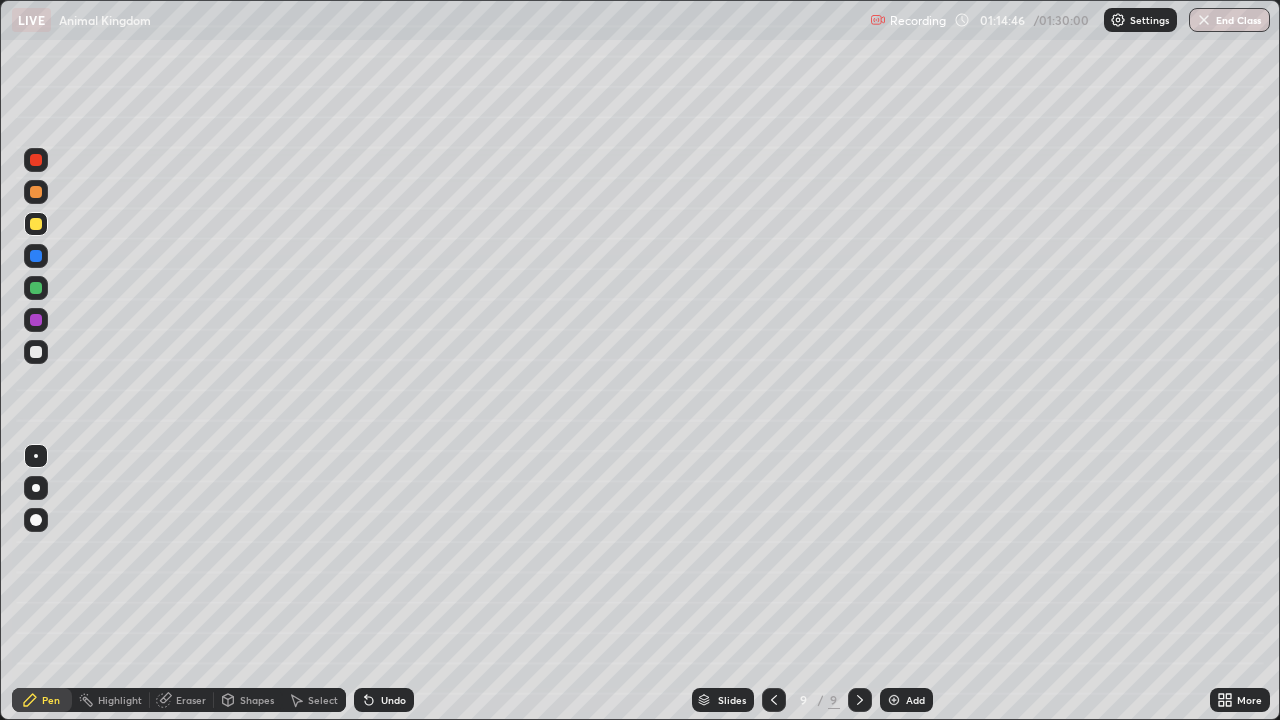 click on "Undo" at bounding box center [393, 700] 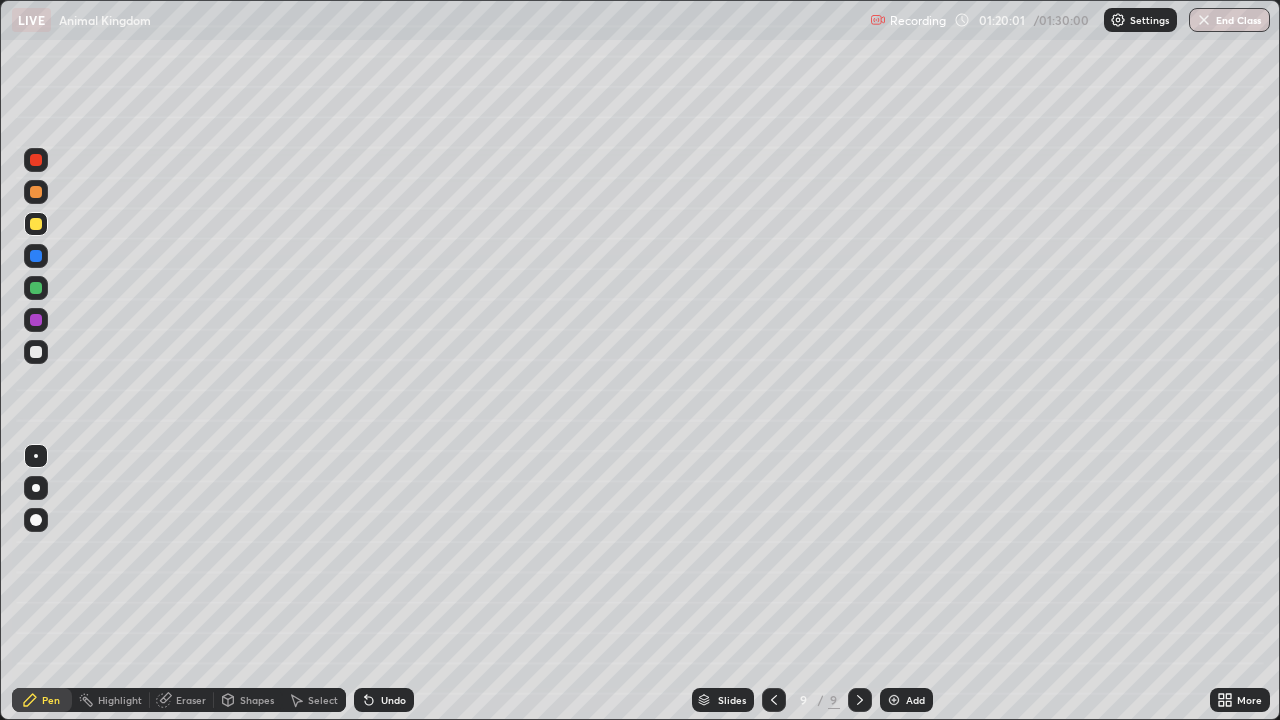 click on "Slides 9 / 9 Add" at bounding box center (812, 700) 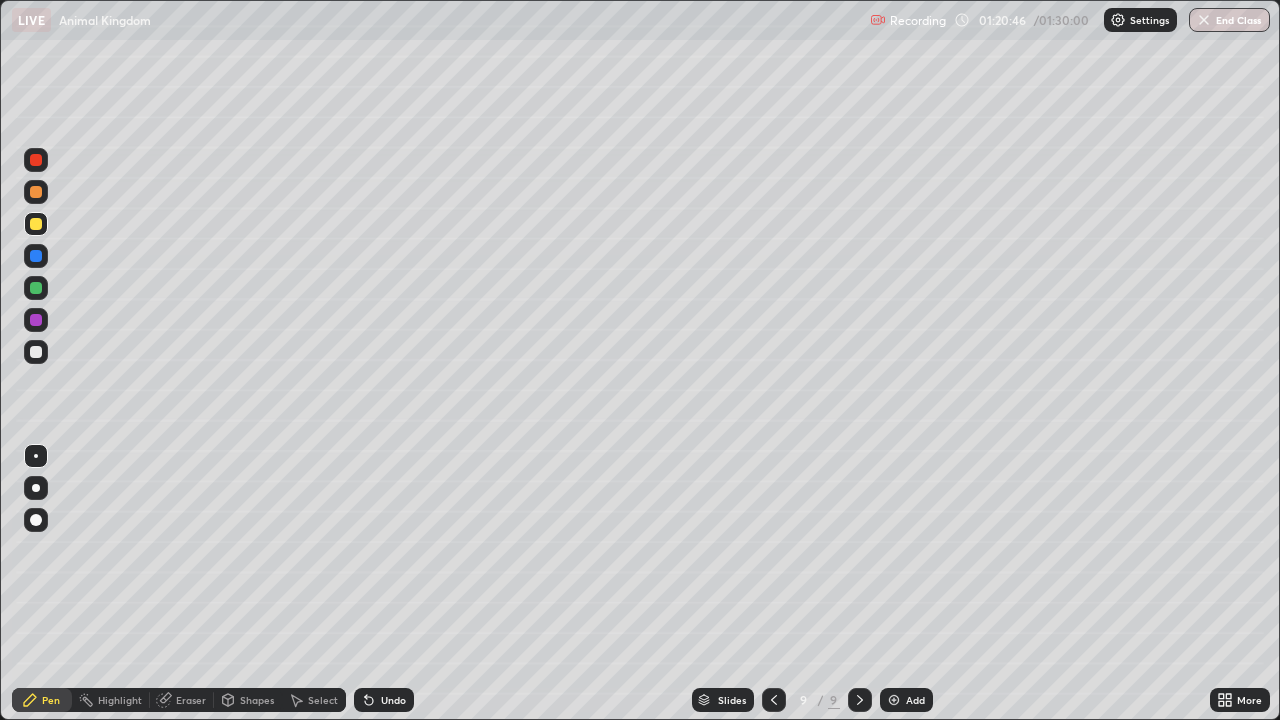 click at bounding box center [894, 700] 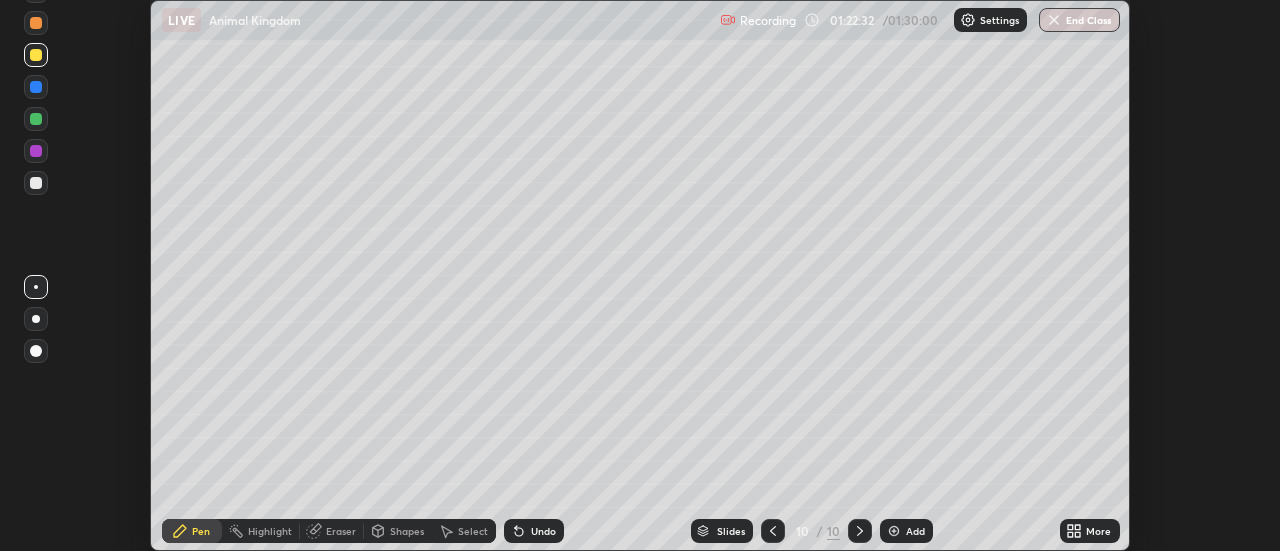 scroll, scrollTop: 551, scrollLeft: 1280, axis: both 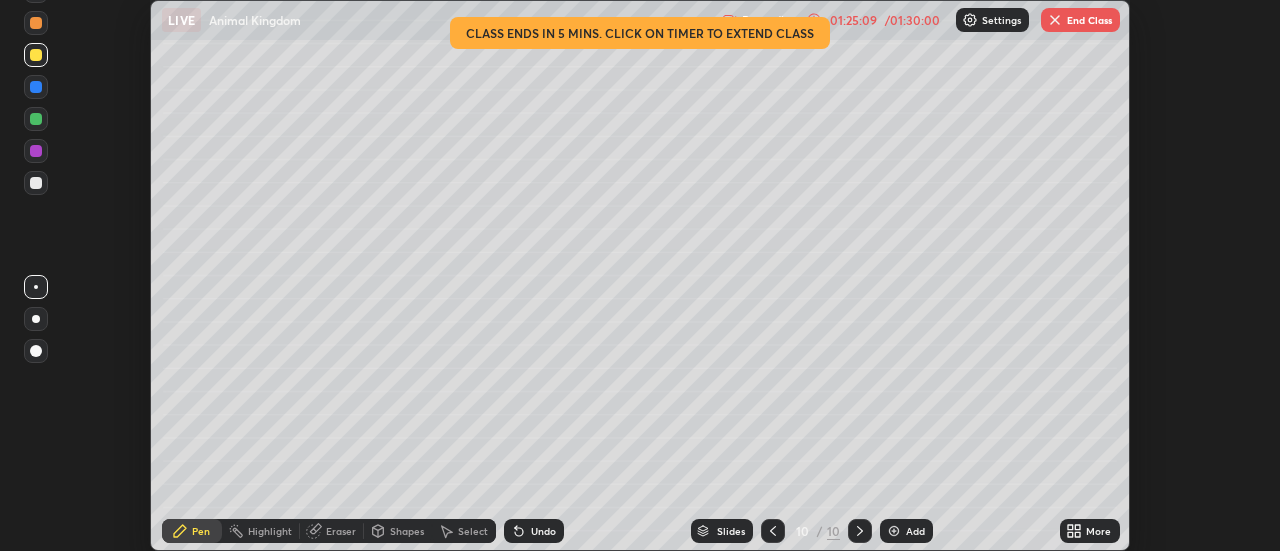 click 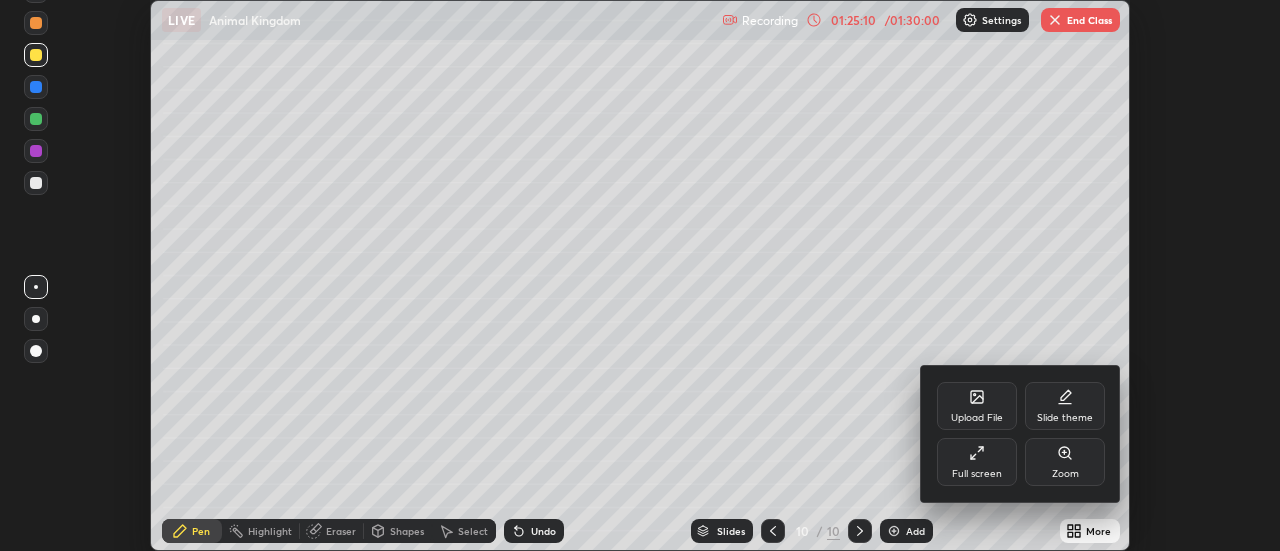 click on "Full screen" at bounding box center [977, 462] 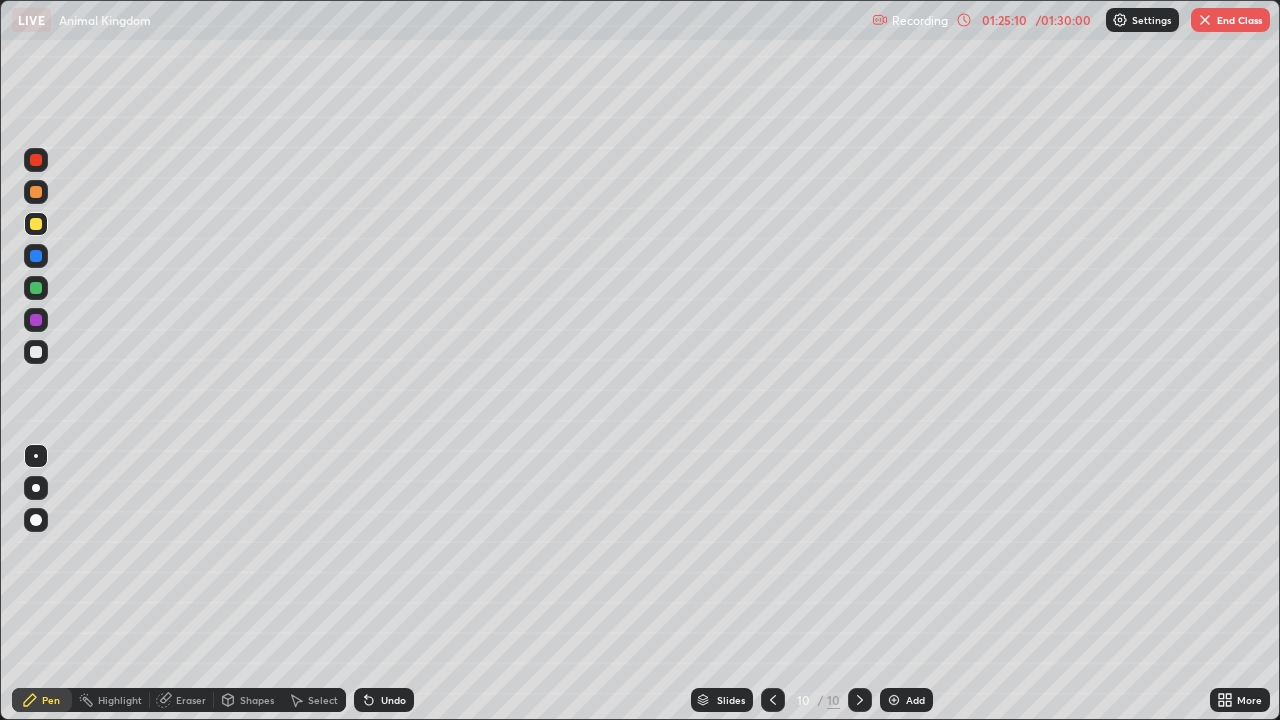 scroll, scrollTop: 99280, scrollLeft: 98720, axis: both 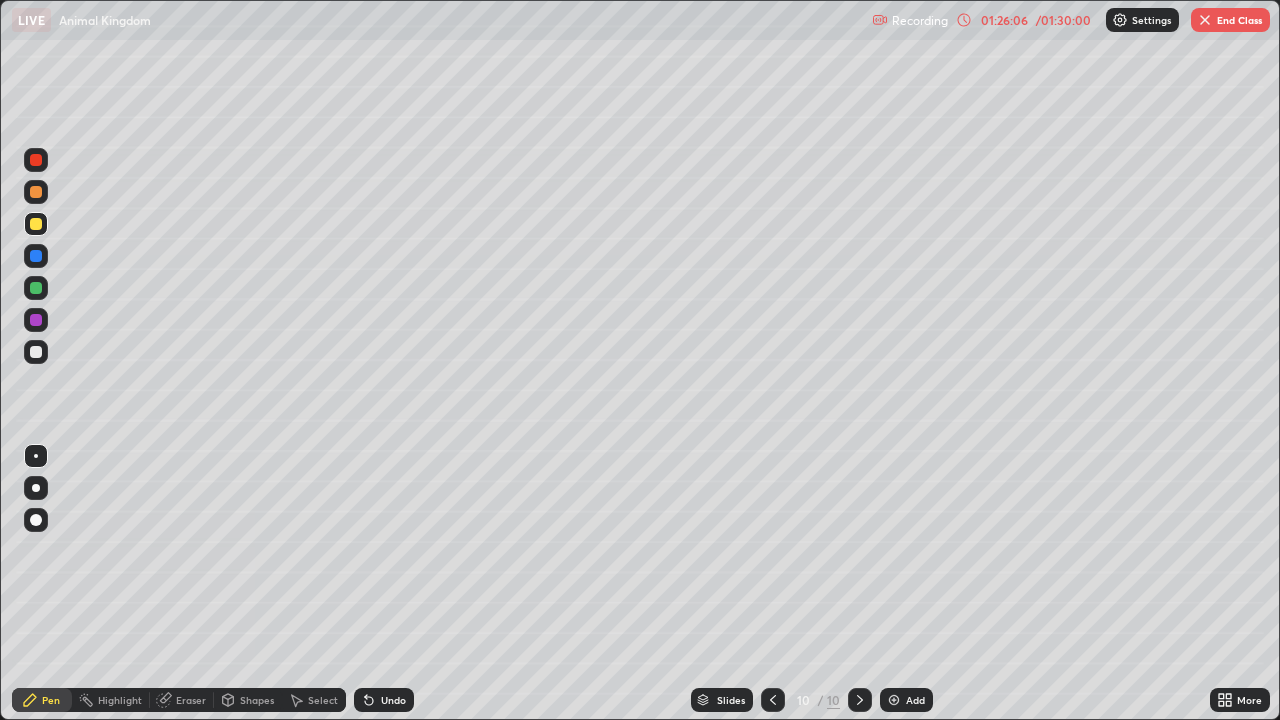 click 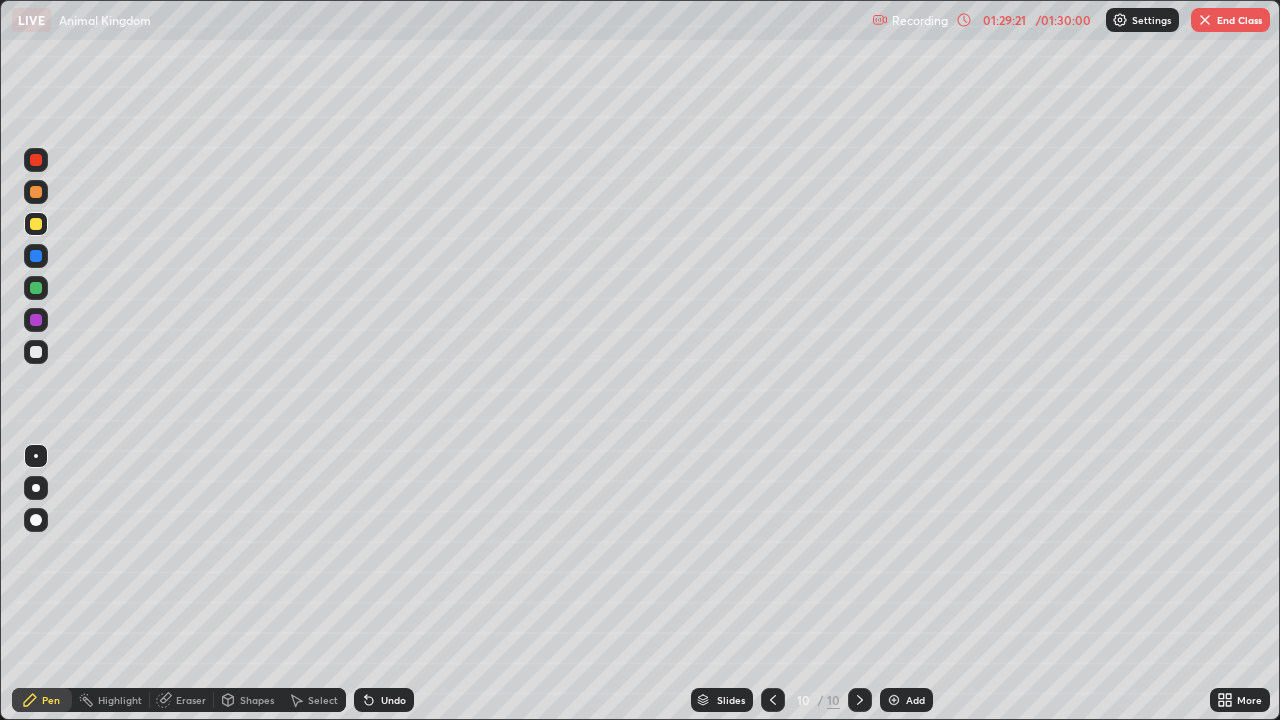 click 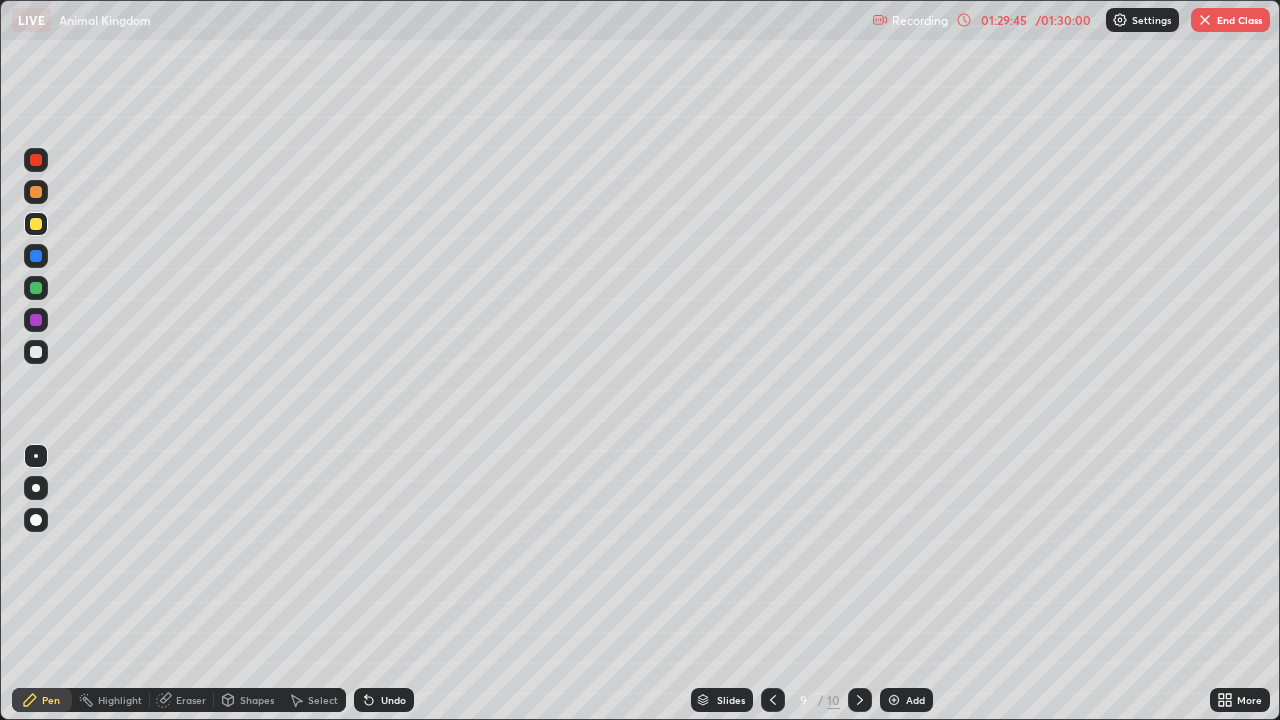 click 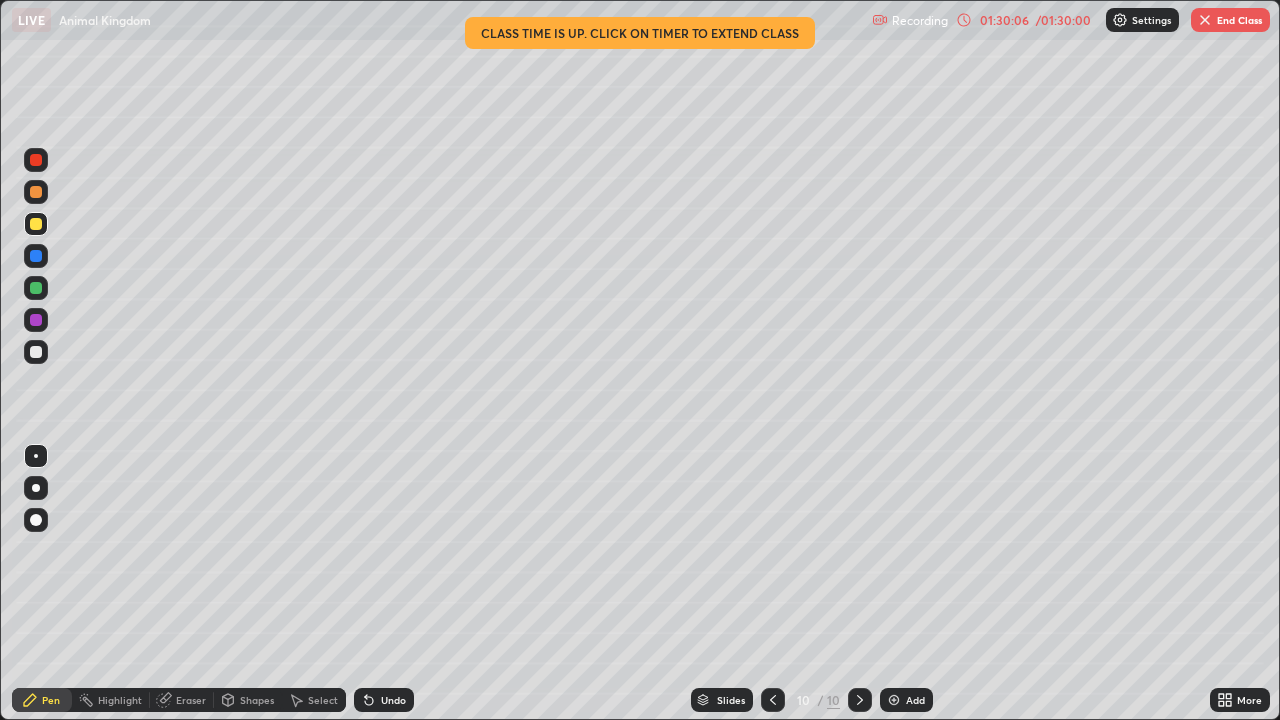 click on "End Class" at bounding box center (1230, 20) 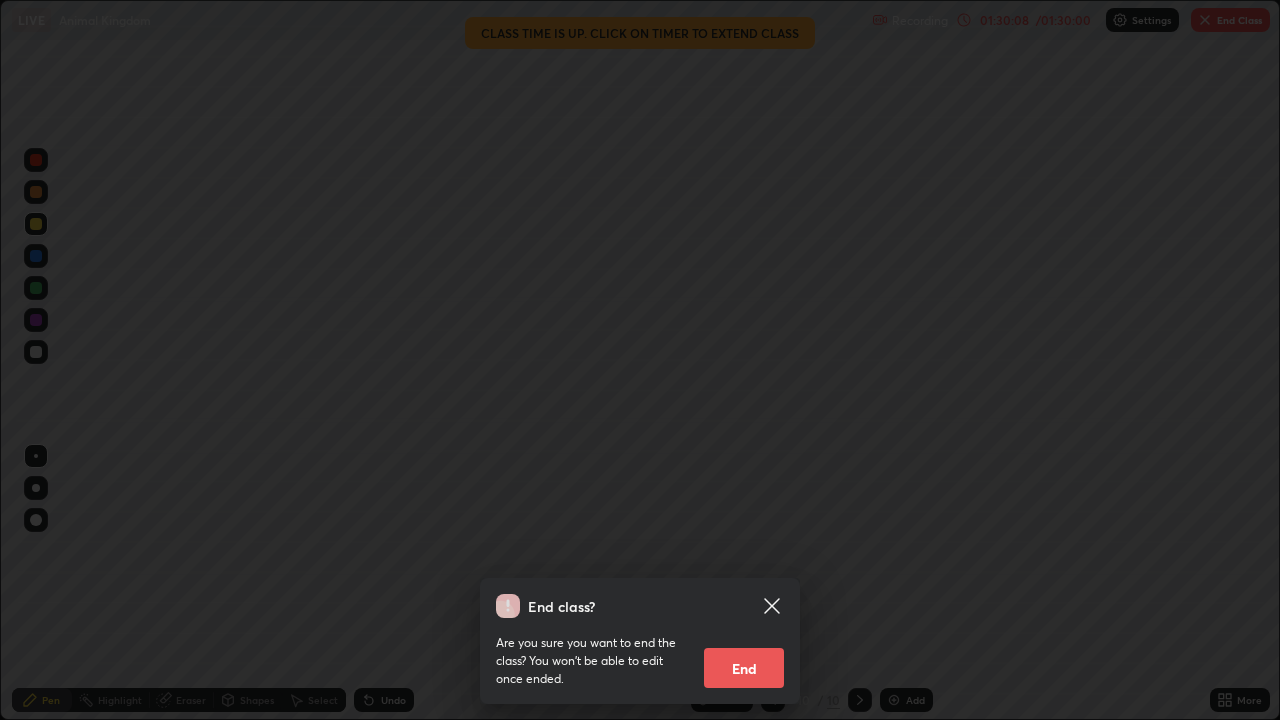 click on "End" at bounding box center [744, 668] 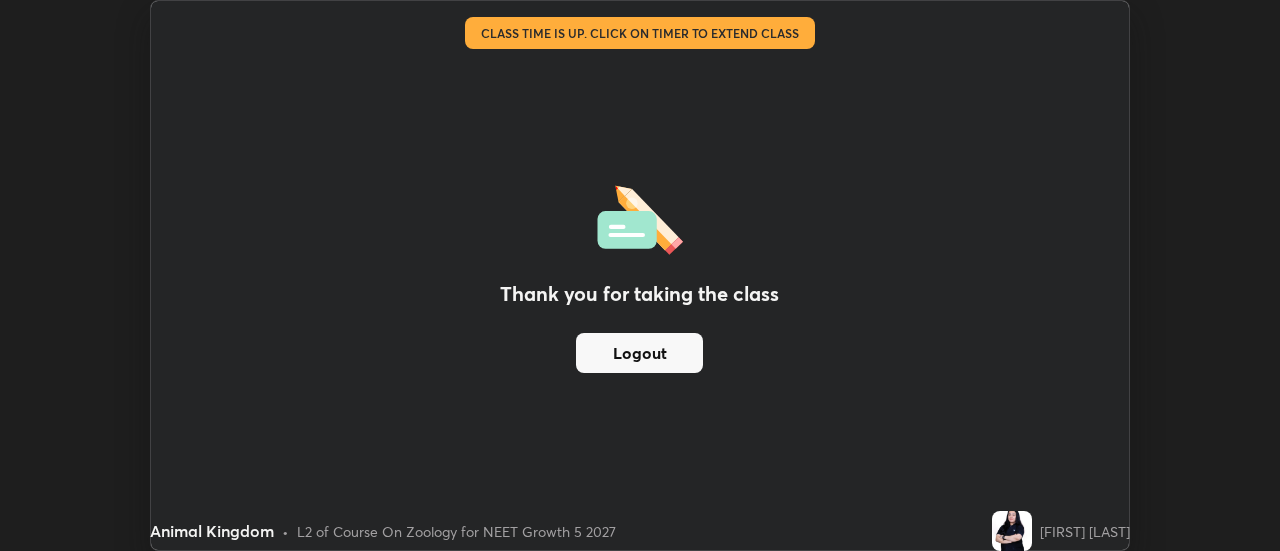 scroll, scrollTop: 551, scrollLeft: 1280, axis: both 